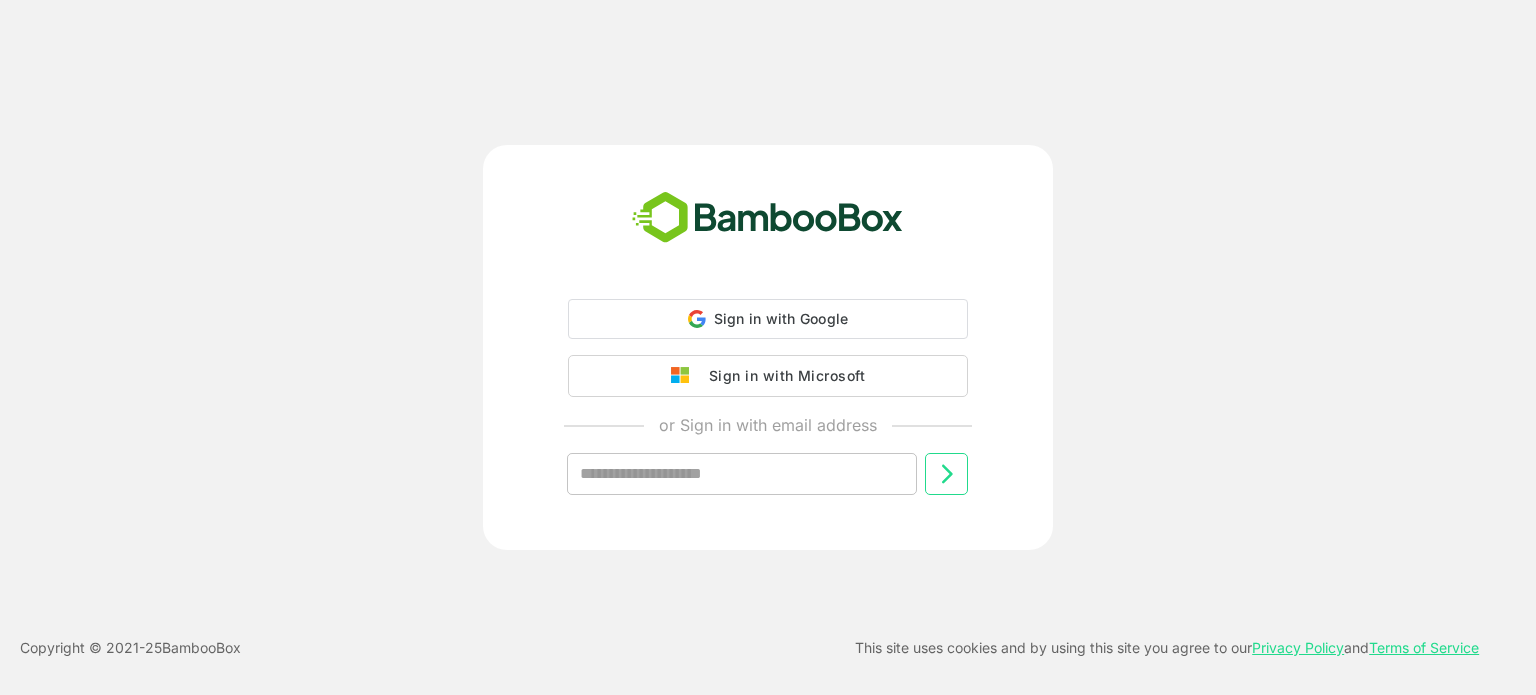 scroll, scrollTop: 0, scrollLeft: 0, axis: both 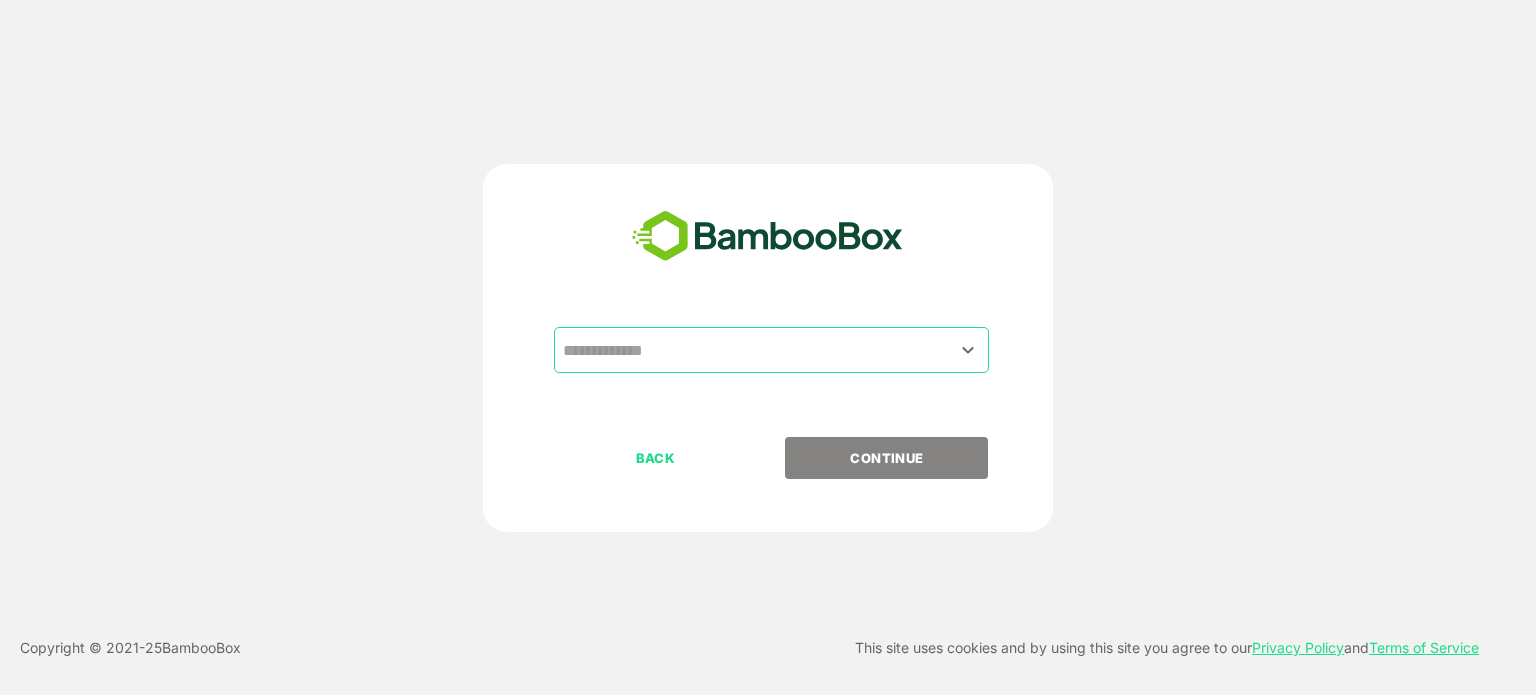 click on "​" at bounding box center (771, 350) 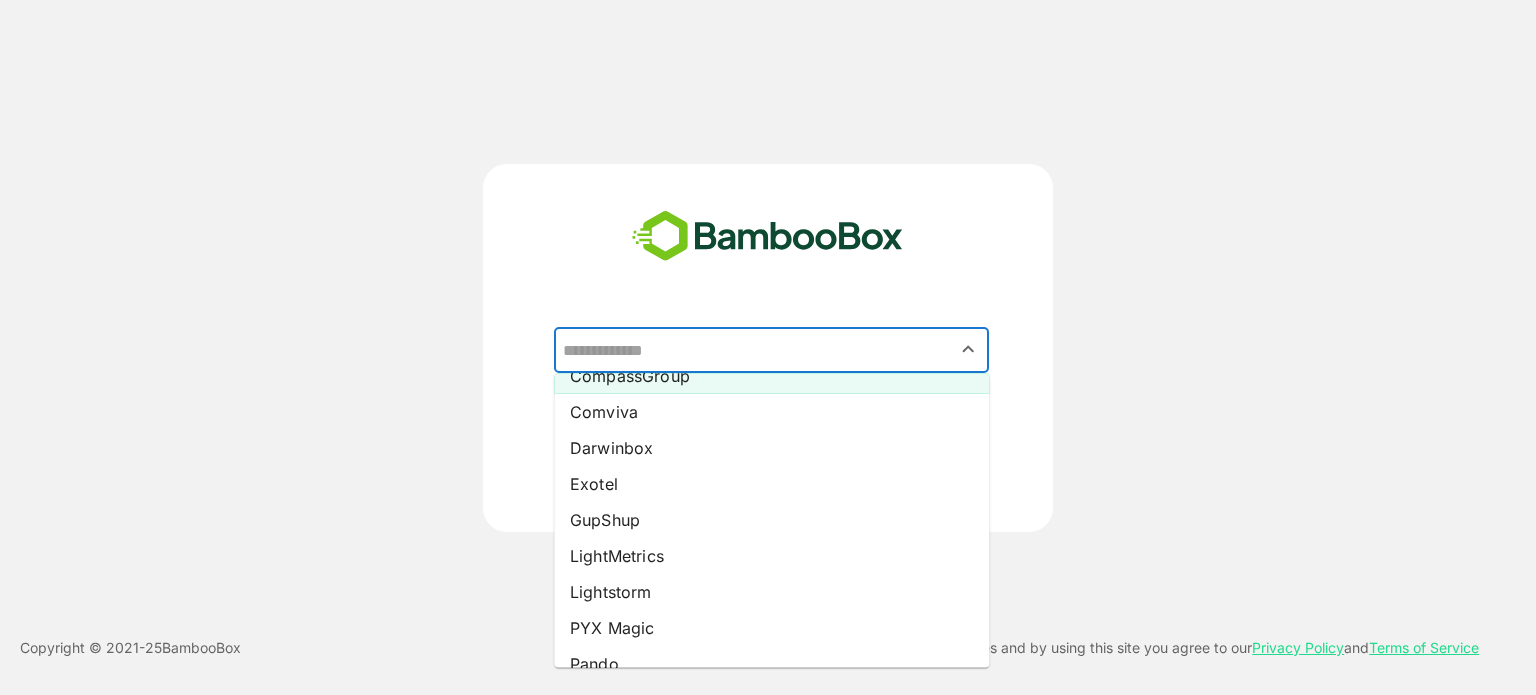 scroll, scrollTop: 336, scrollLeft: 0, axis: vertical 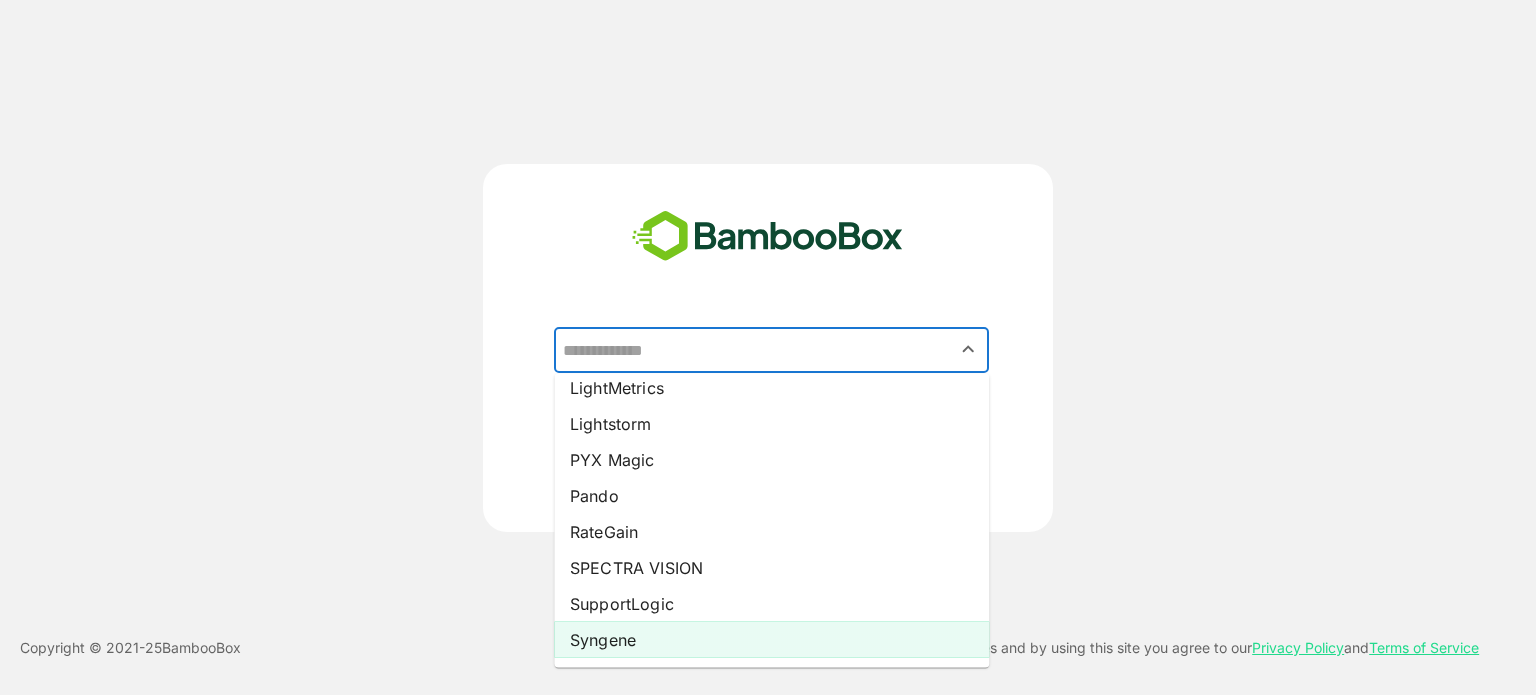 click on "Syngene" at bounding box center [771, 640] 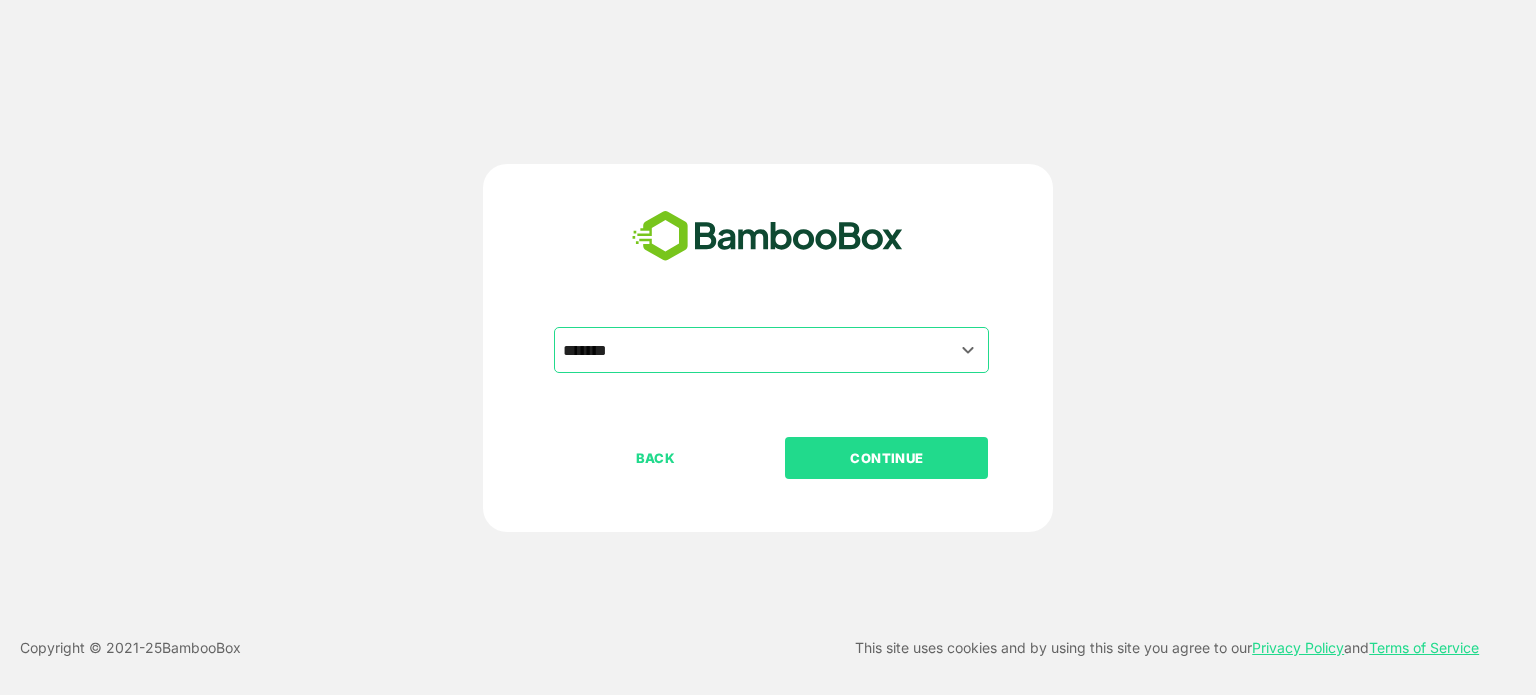 click on "CONTINUE" at bounding box center (887, 458) 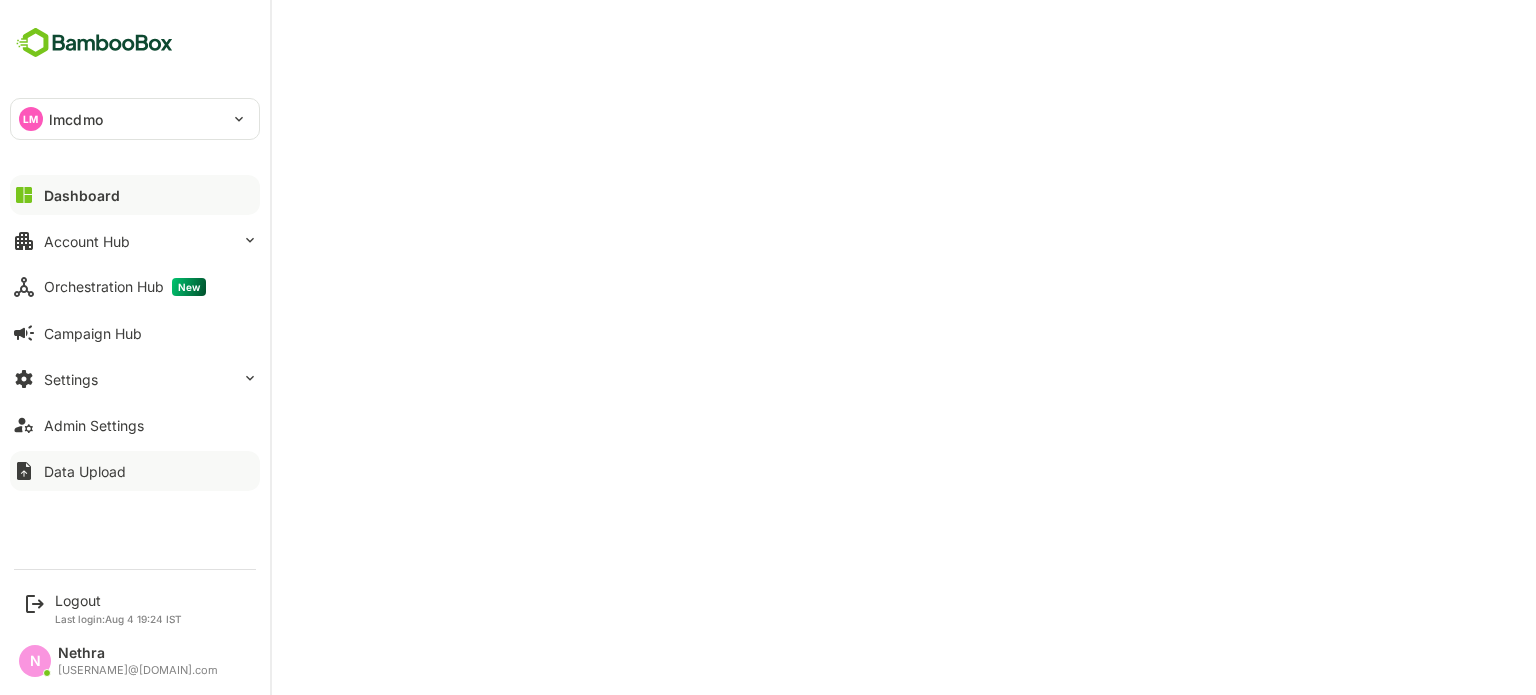 click on "Data Upload" at bounding box center (135, 471) 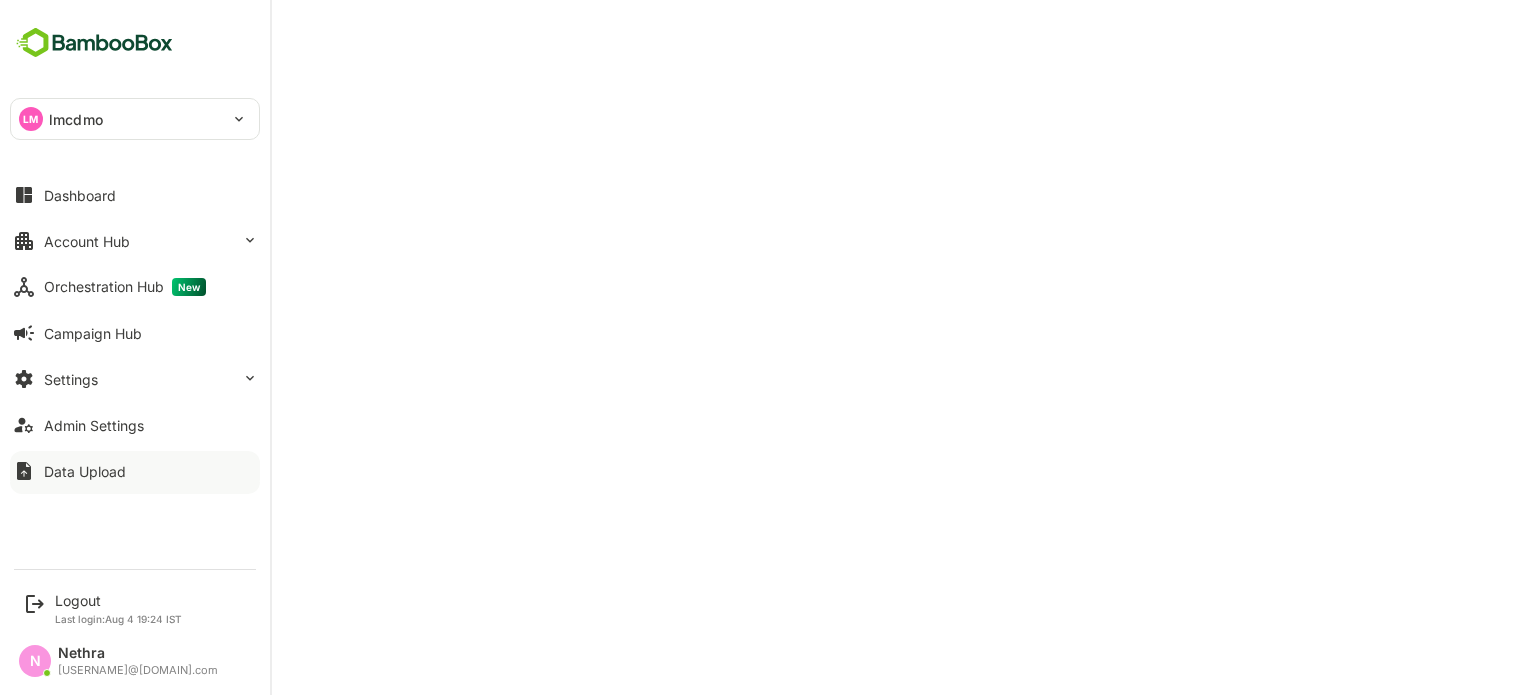 click at bounding box center (135, 488) 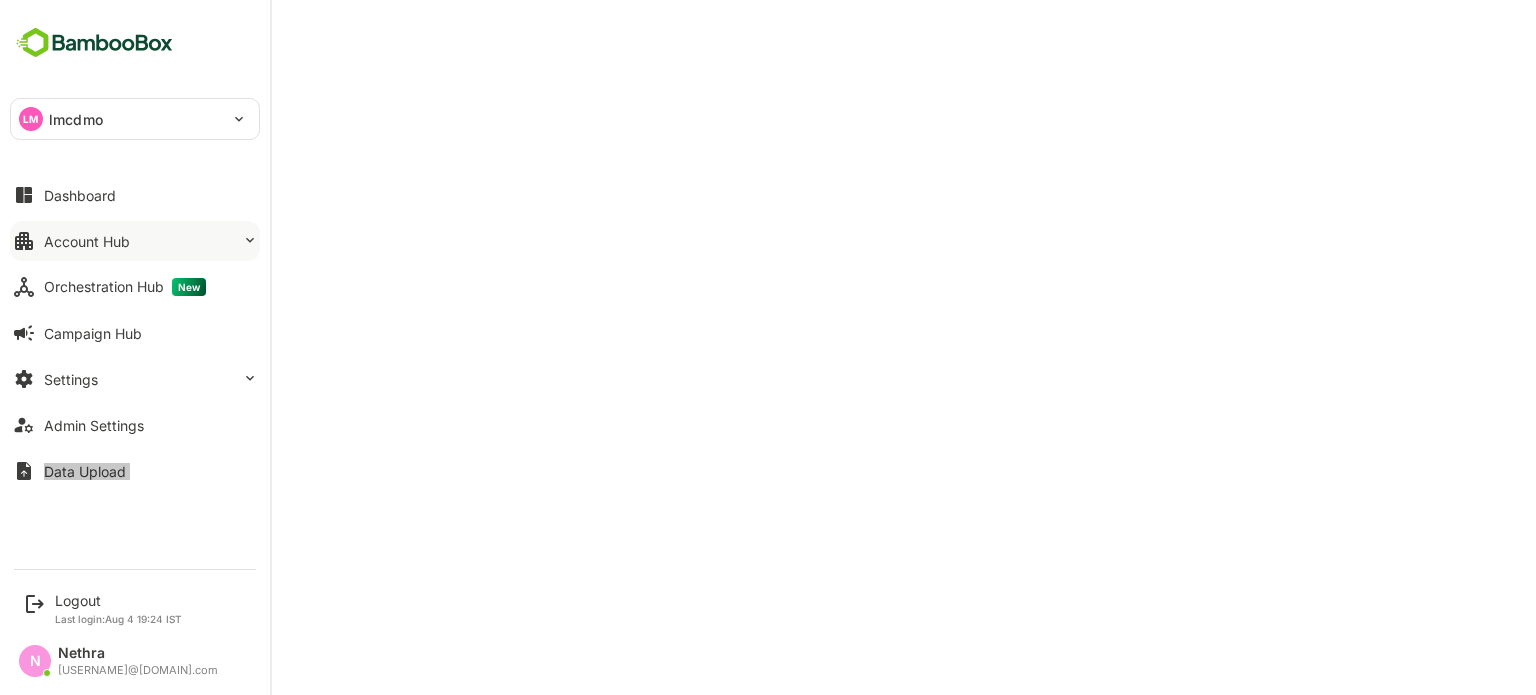click on "Account Hub" at bounding box center [135, 241] 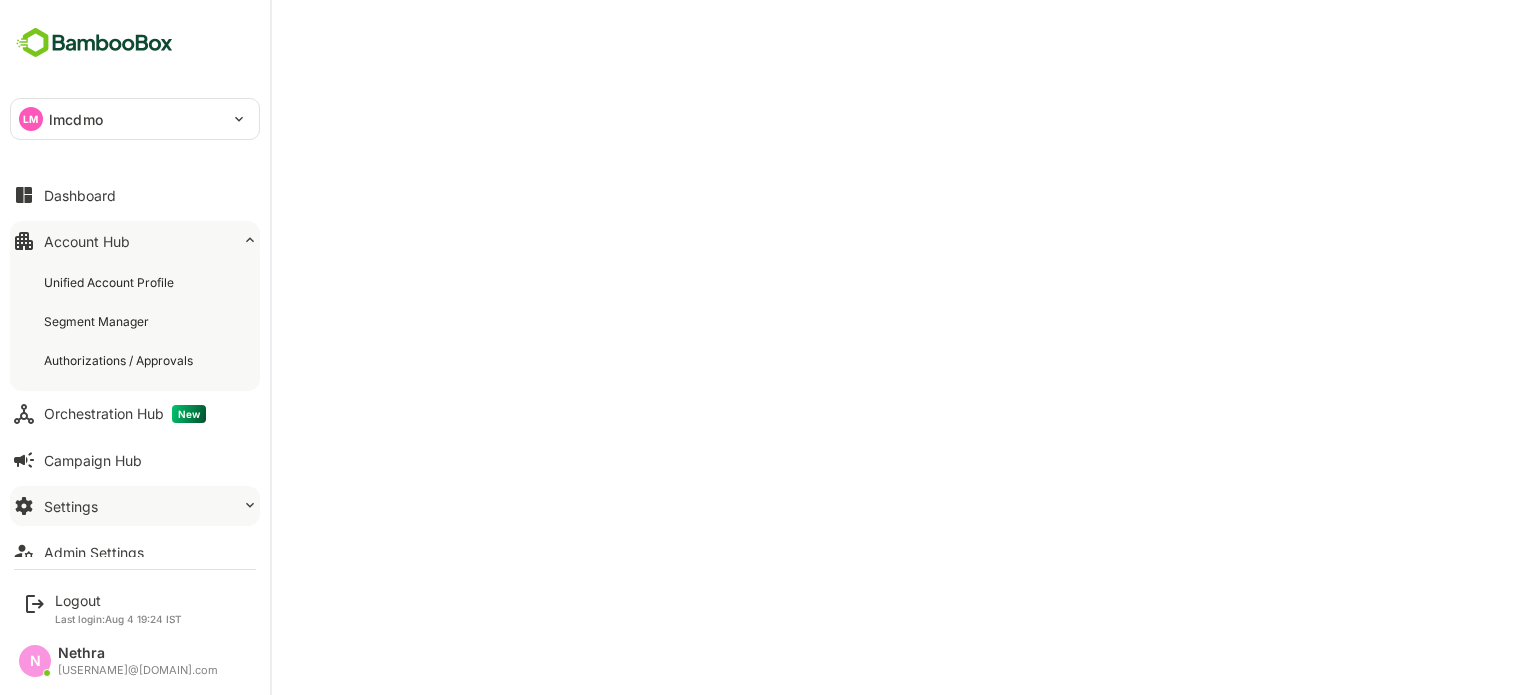 click on "Settings" at bounding box center [135, 506] 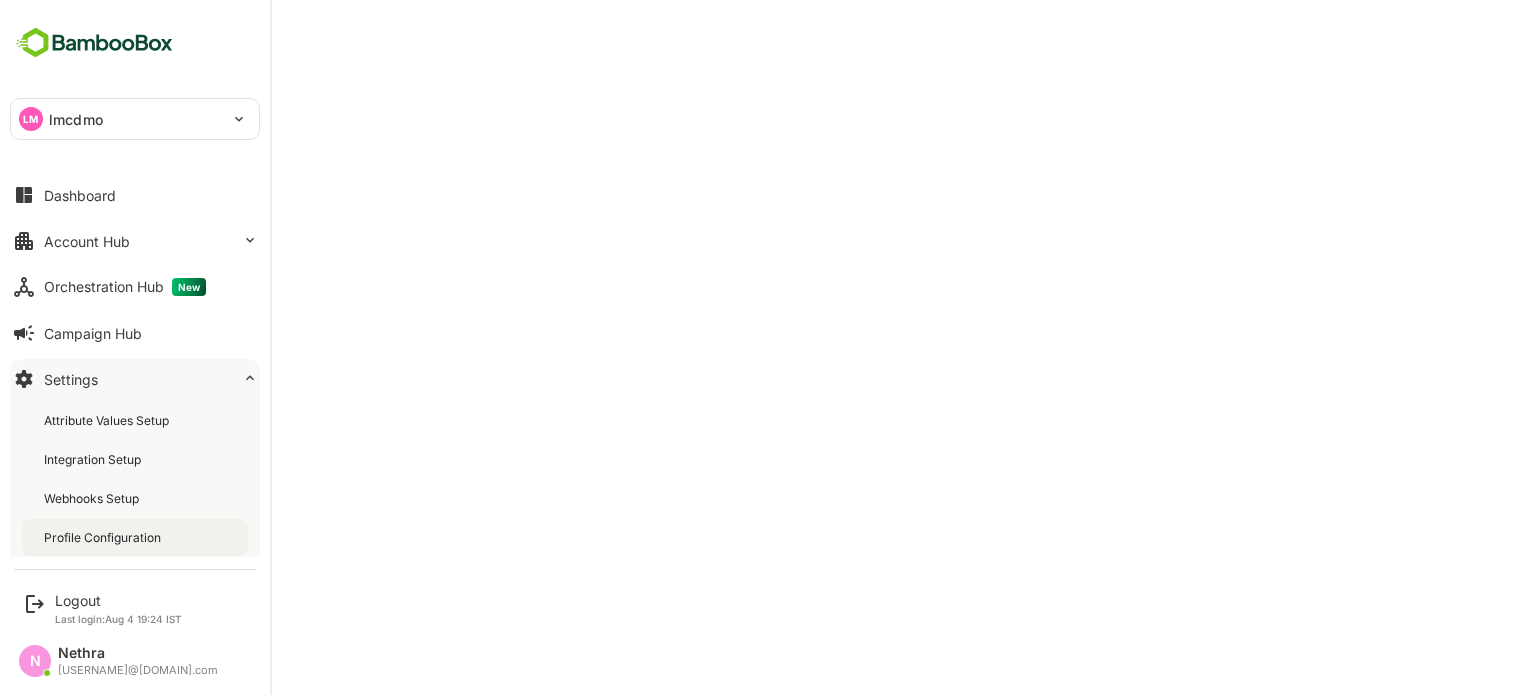 click on "Profile Configuration" at bounding box center [104, 537] 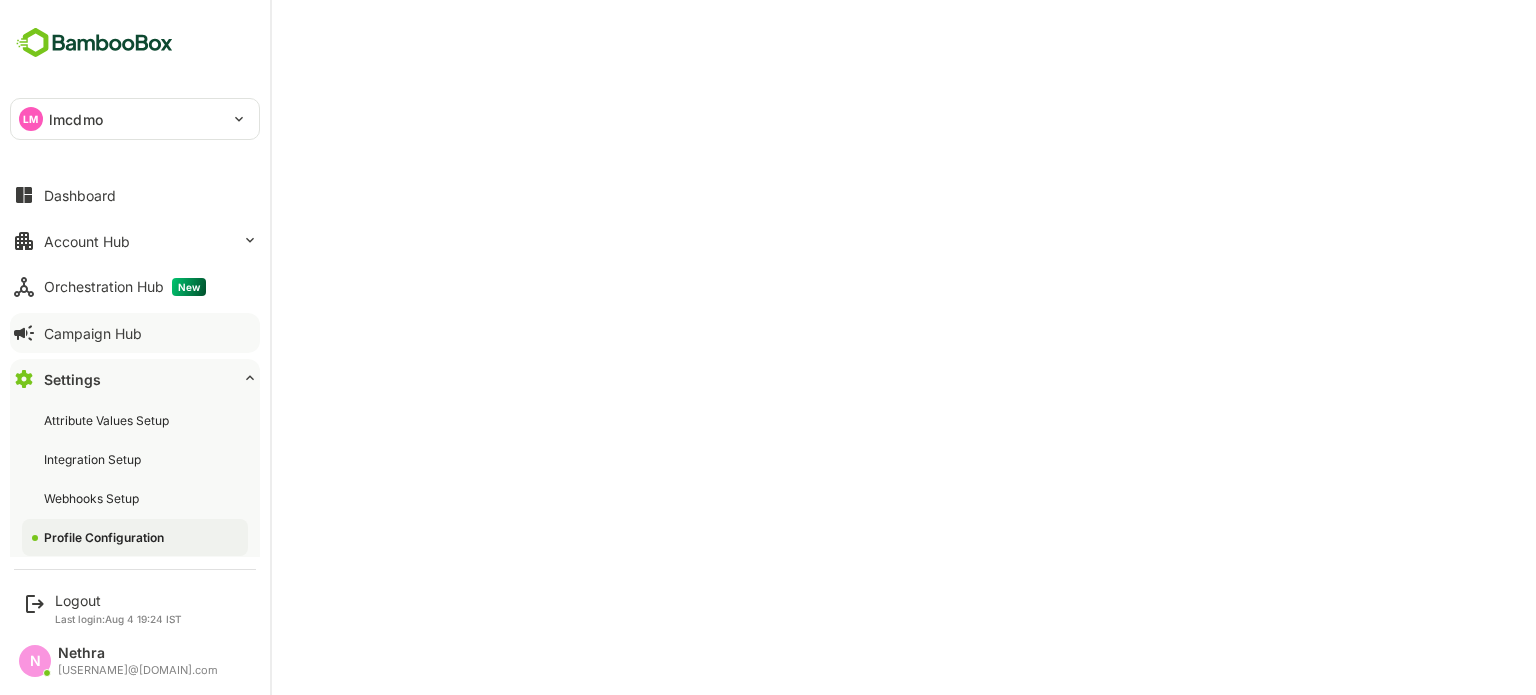 scroll, scrollTop: 102, scrollLeft: 0, axis: vertical 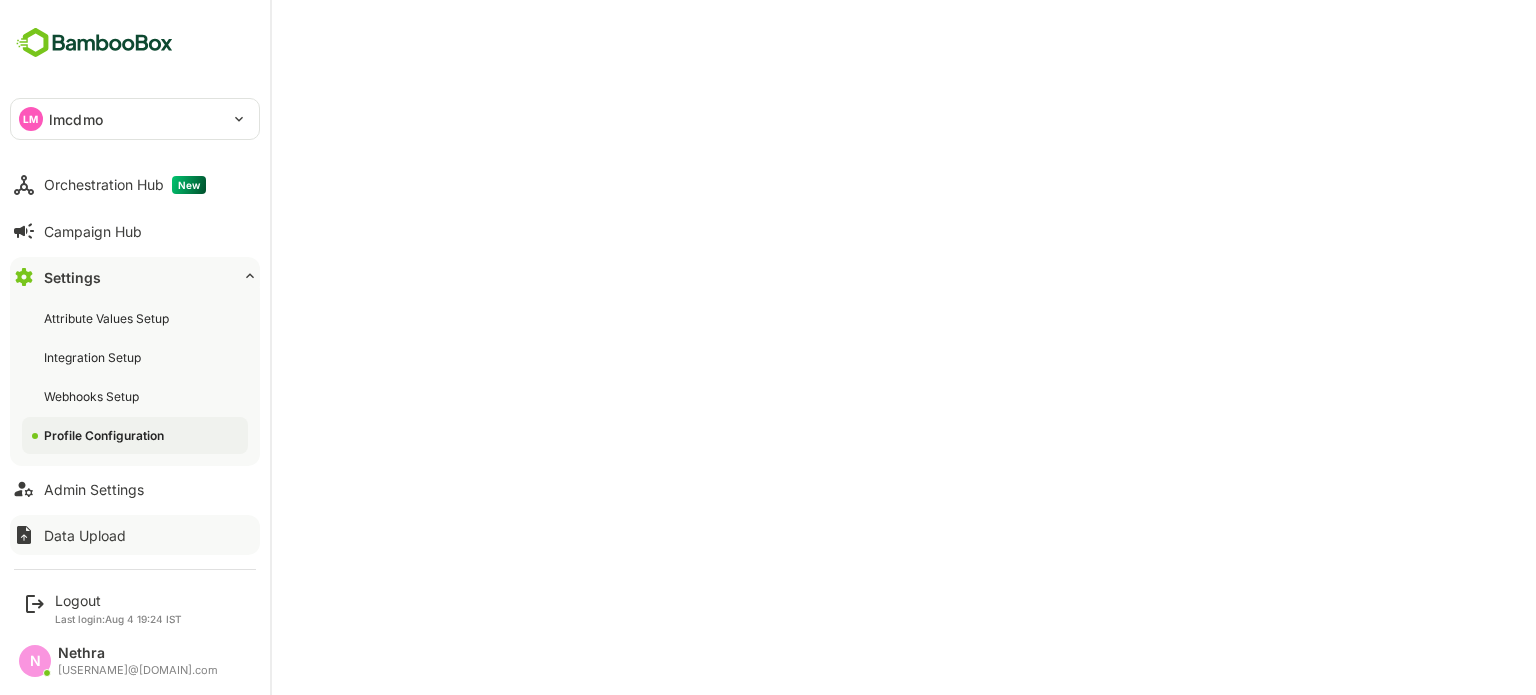 click on "Data Upload" at bounding box center (85, 535) 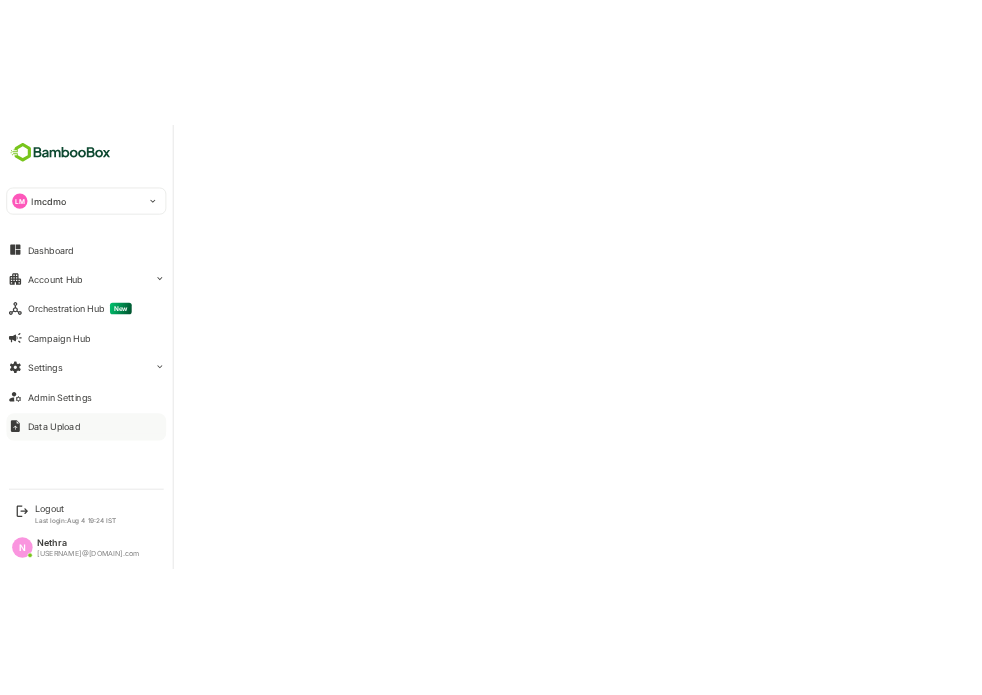 scroll, scrollTop: 0, scrollLeft: 0, axis: both 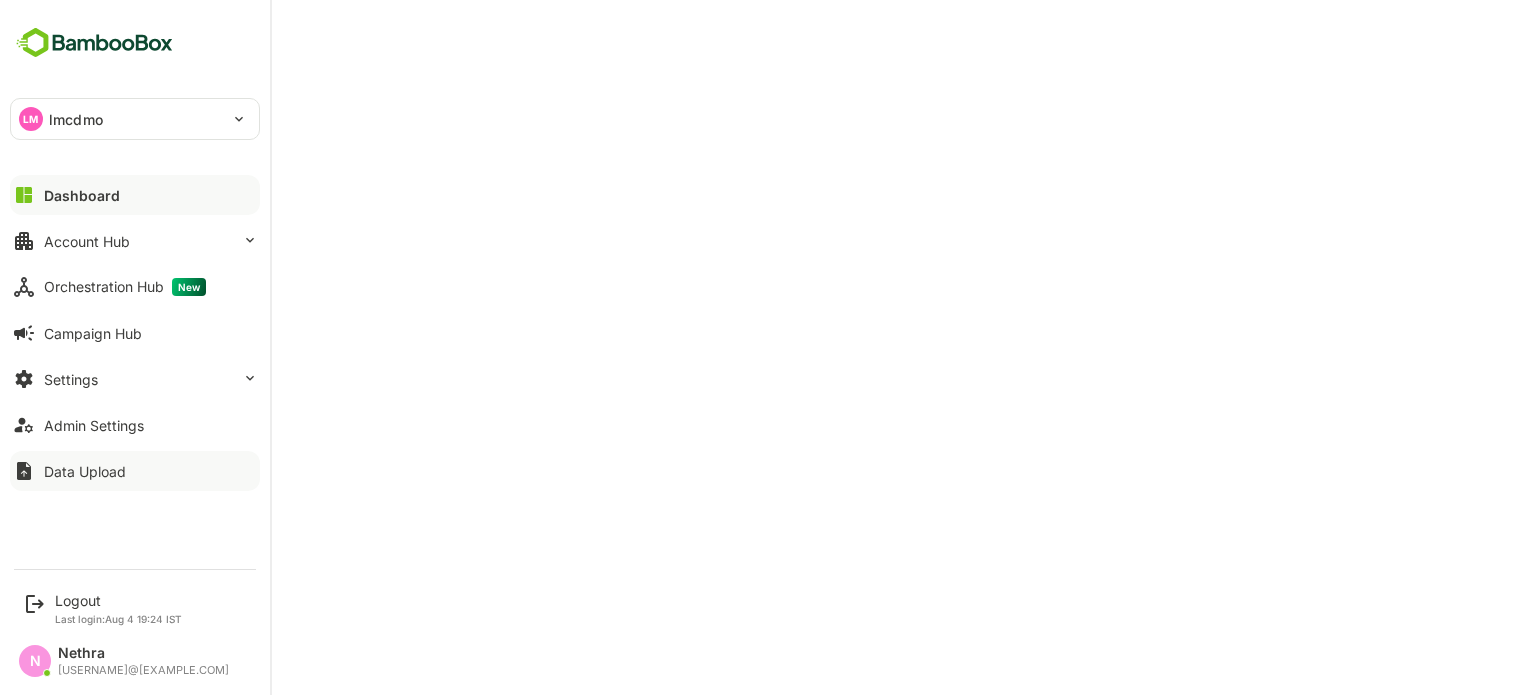 click on "Data Upload" at bounding box center [135, 471] 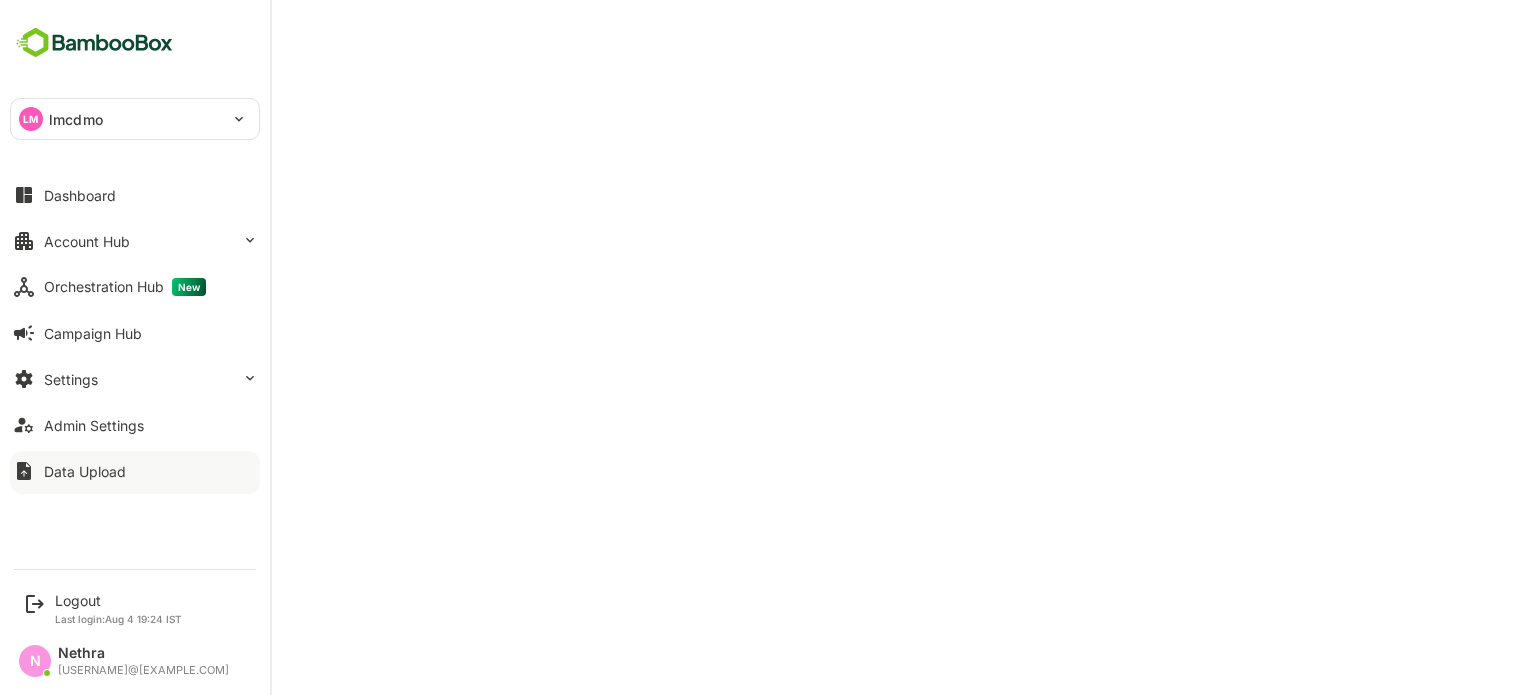 click on "Data Upload" at bounding box center (85, 471) 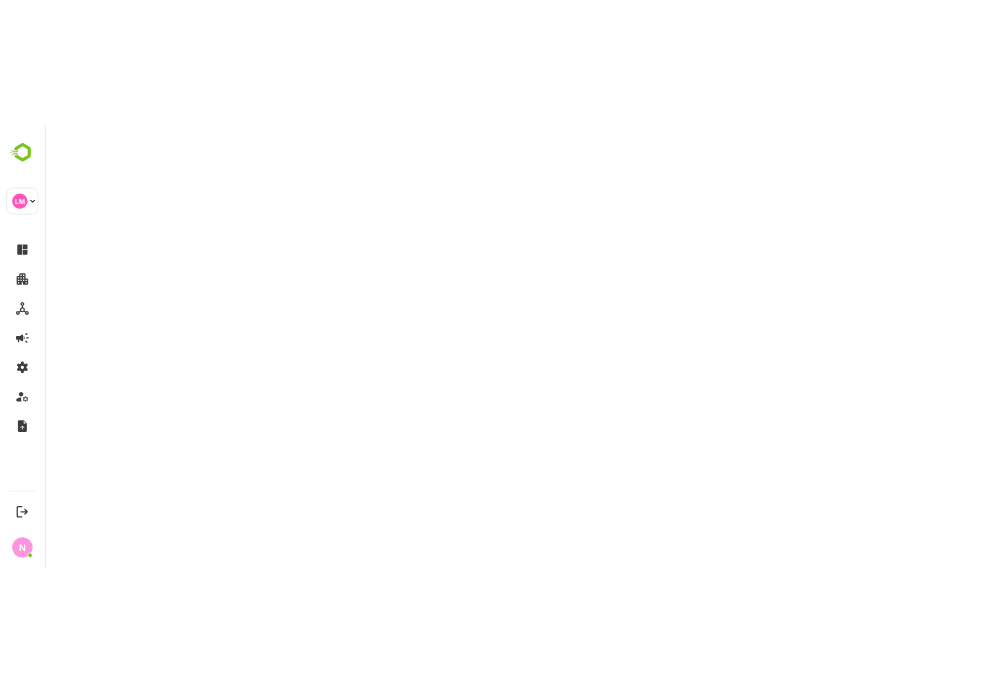 scroll, scrollTop: 0, scrollLeft: 0, axis: both 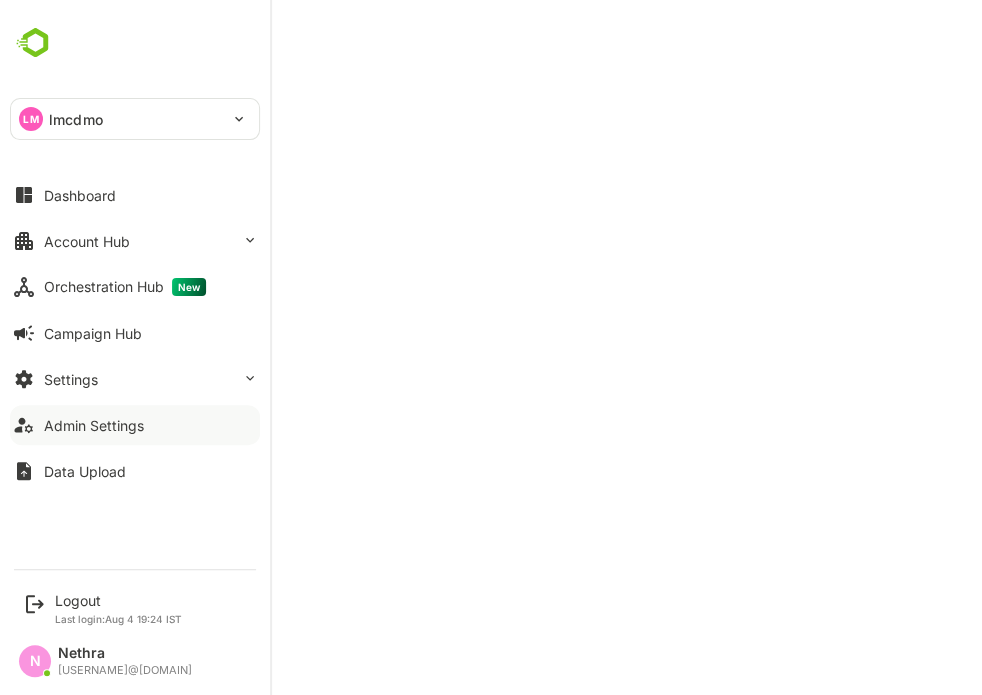 click on "Admin Settings" at bounding box center [94, 425] 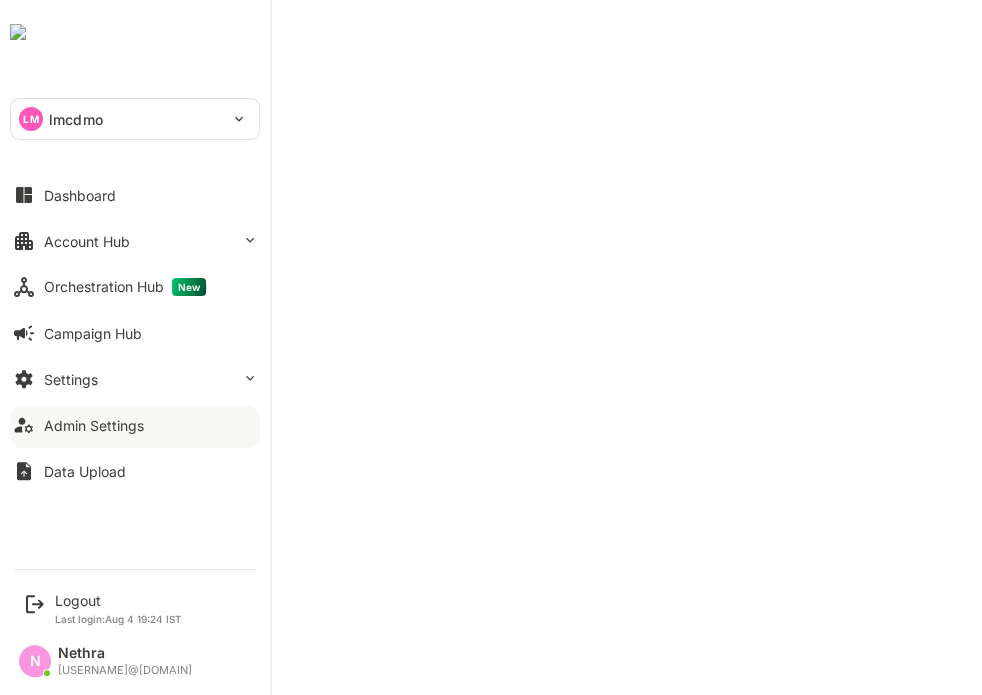 click on "Admin Settings" at bounding box center [94, 425] 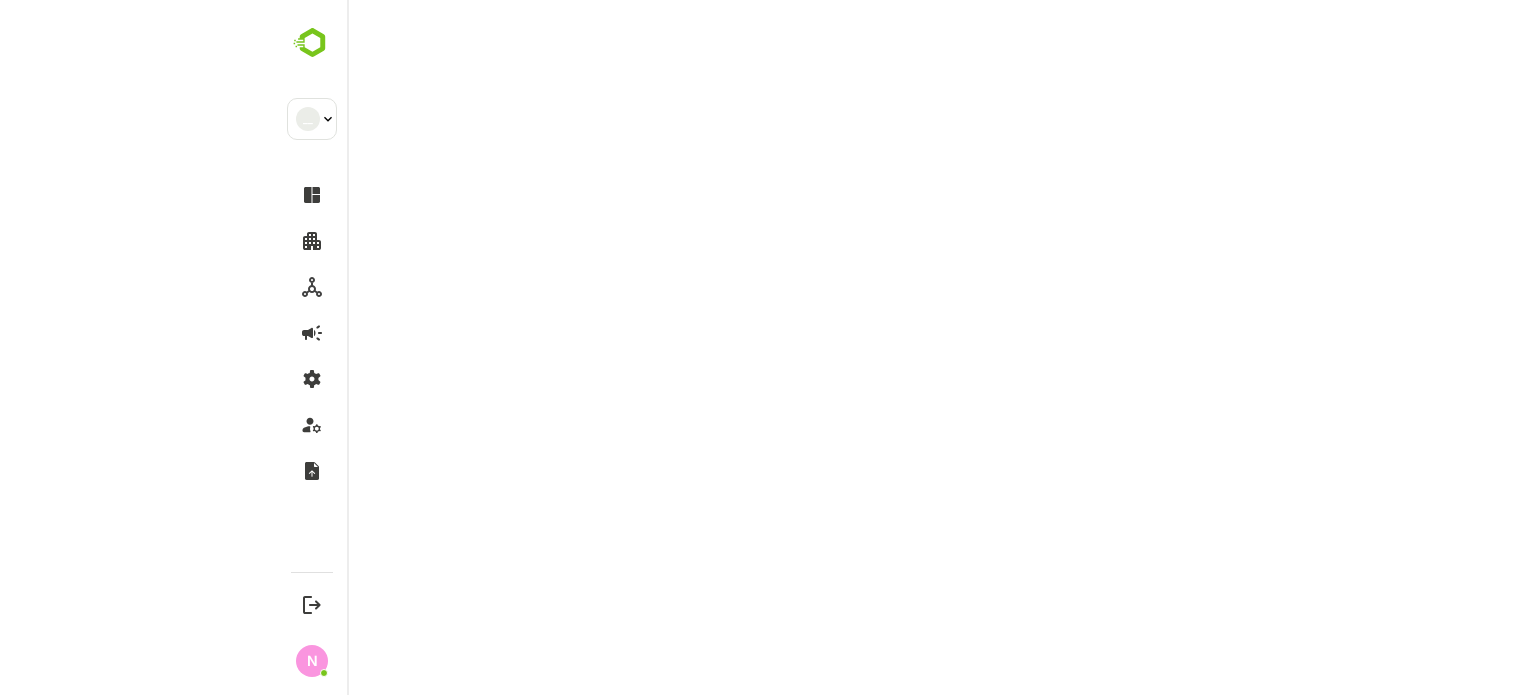 scroll, scrollTop: 0, scrollLeft: 0, axis: both 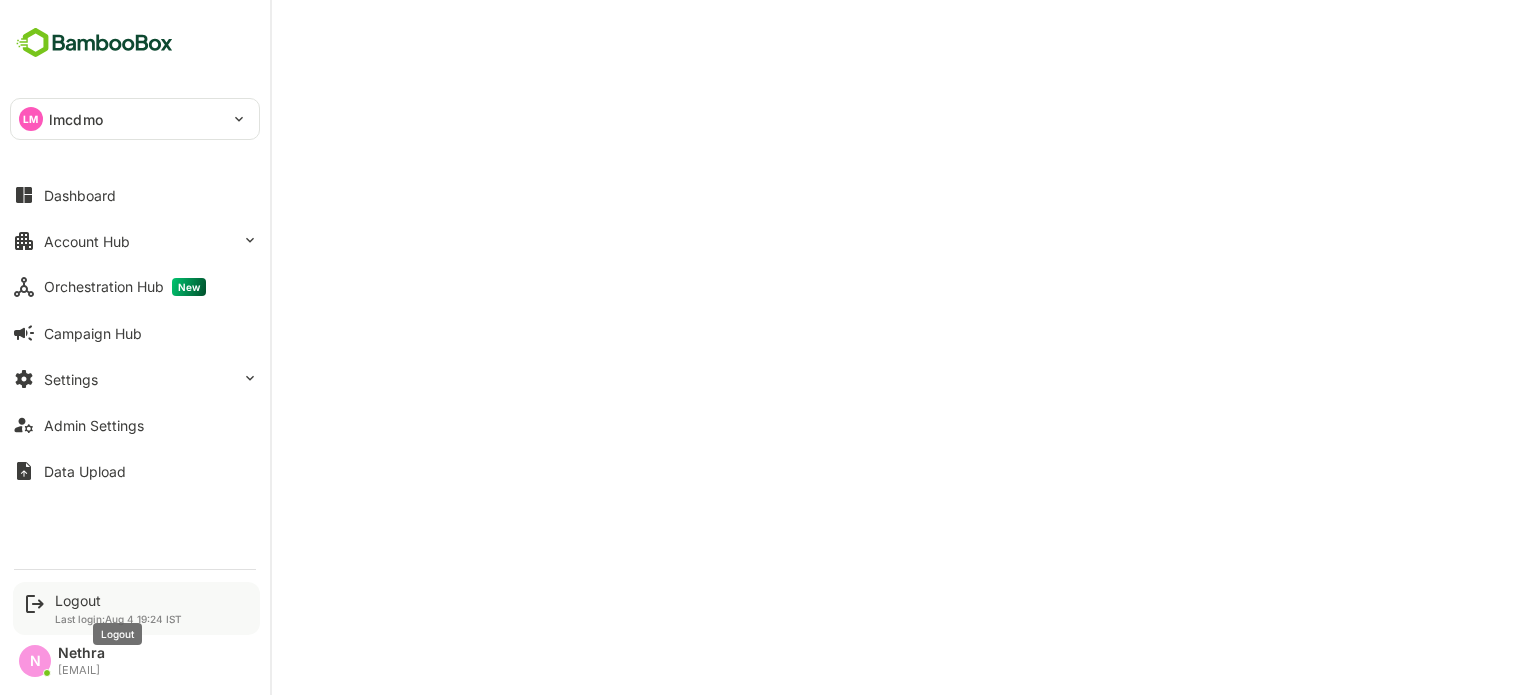 click on "Logout" at bounding box center (118, 600) 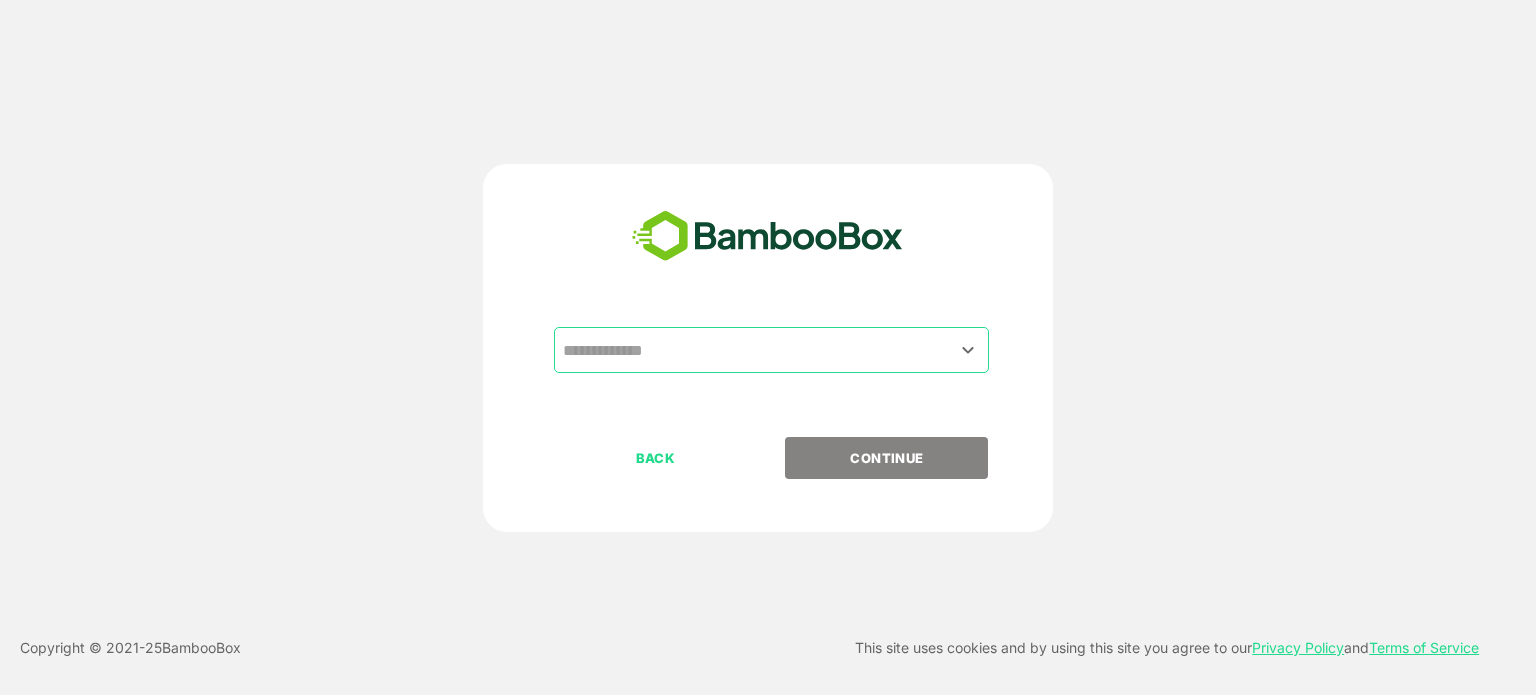 click on "​ BACK CONTINUE" at bounding box center [768, 348] 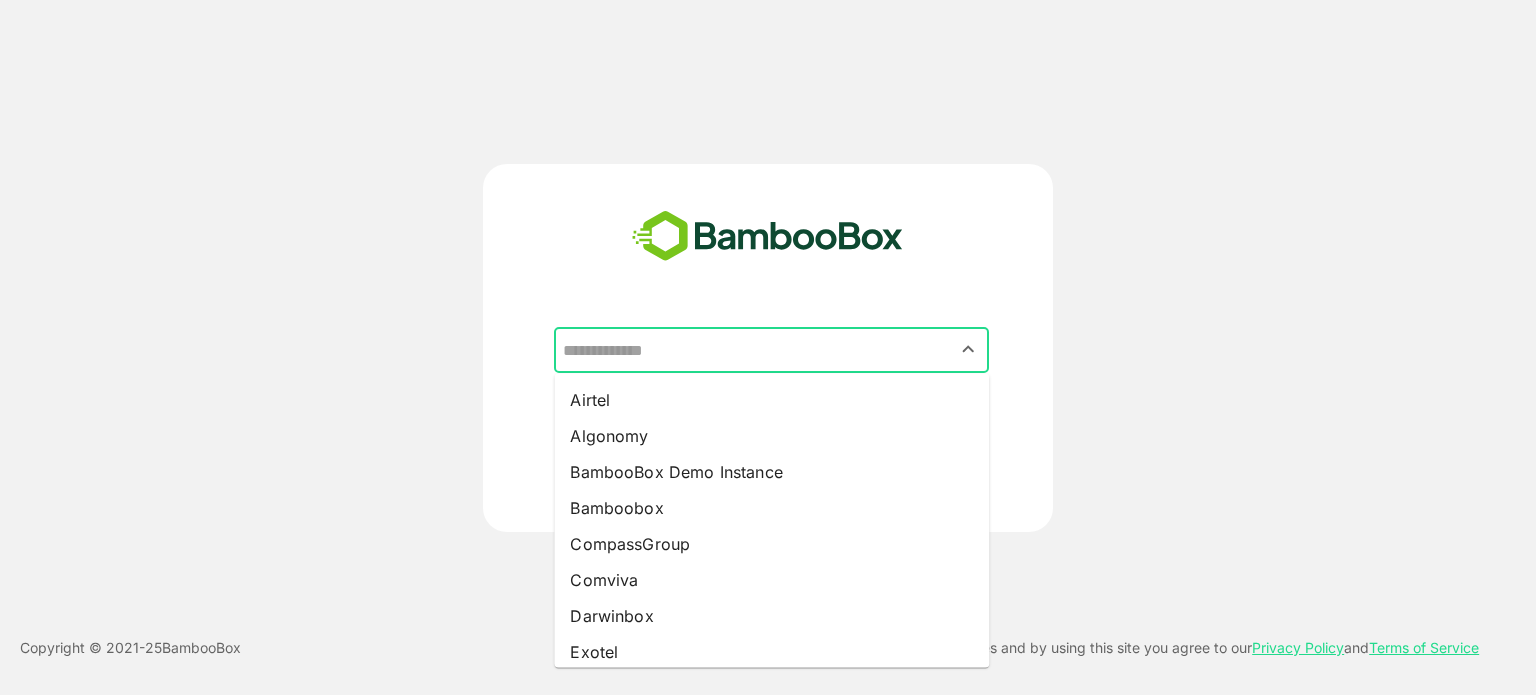 click at bounding box center (771, 350) 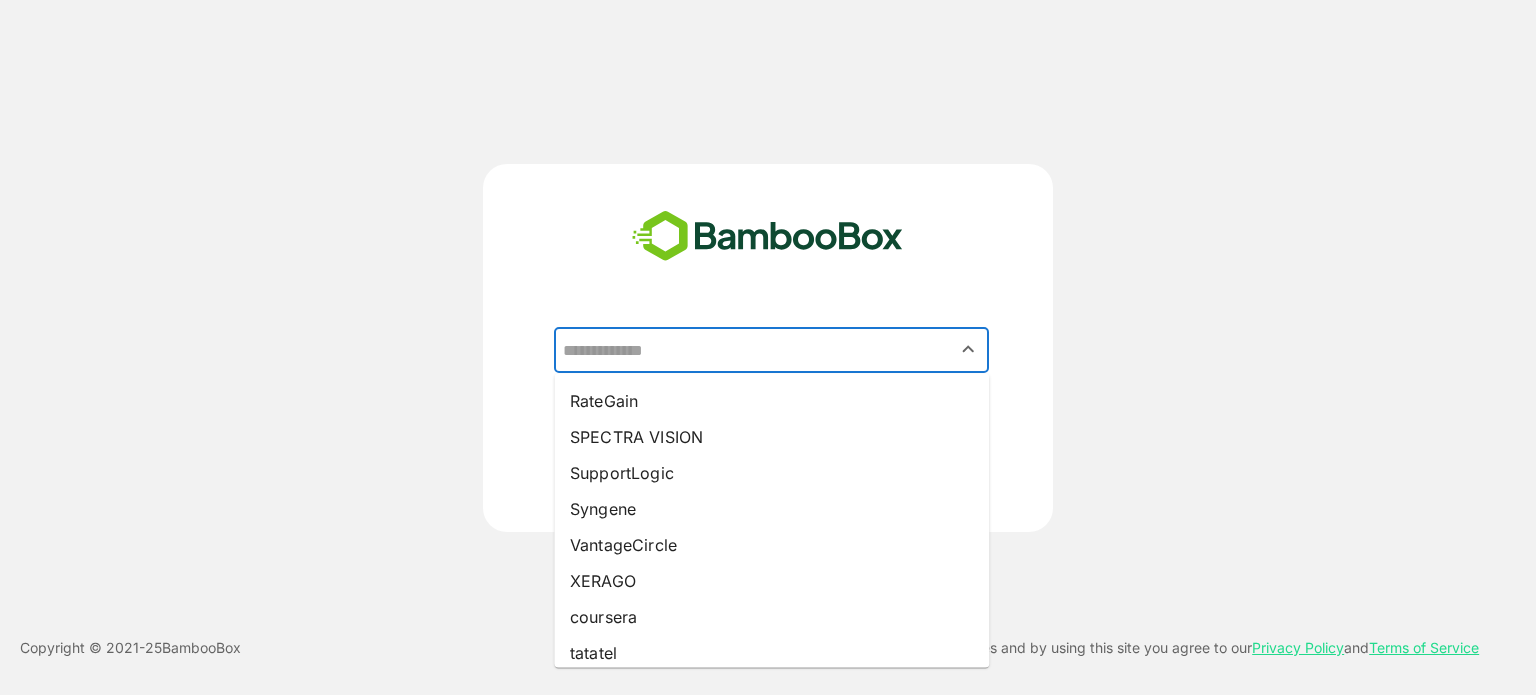 scroll, scrollTop: 468, scrollLeft: 0, axis: vertical 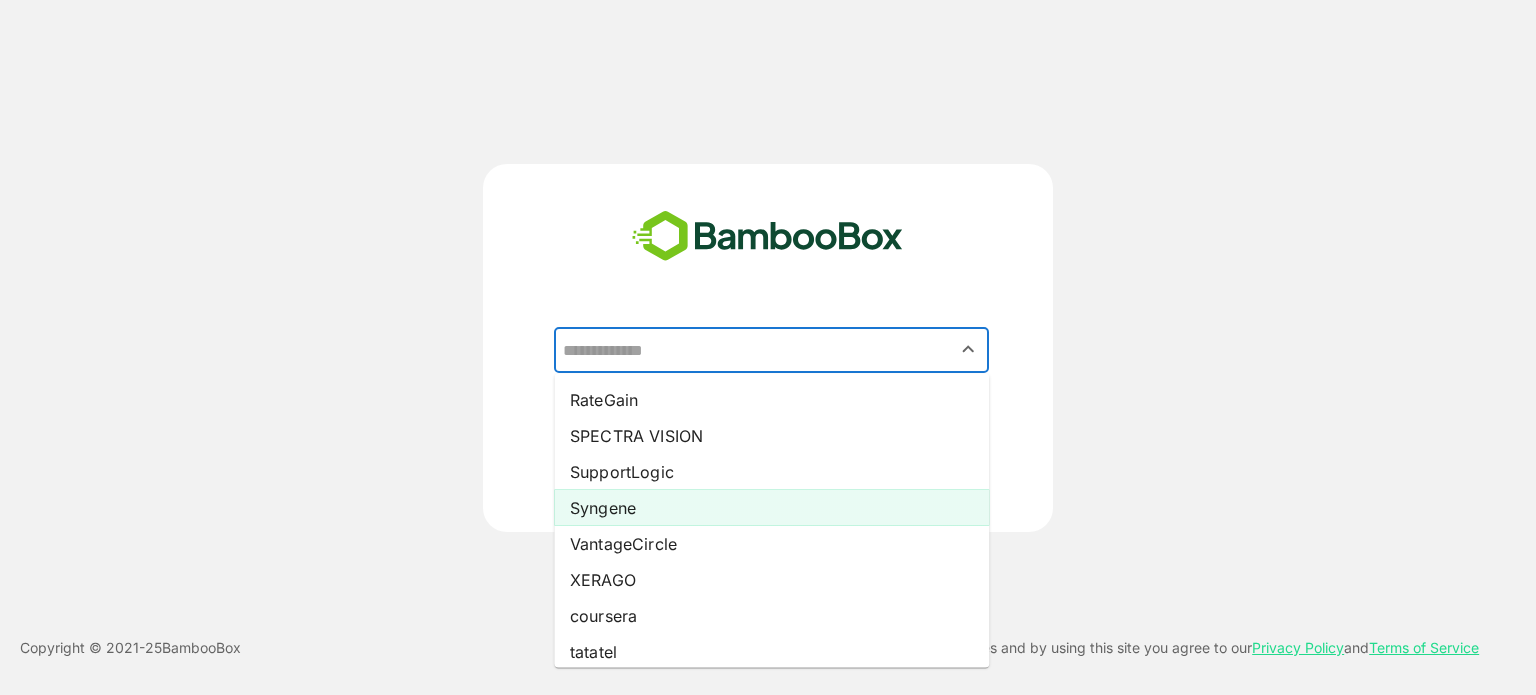 click on "Syngene" at bounding box center [771, 508] 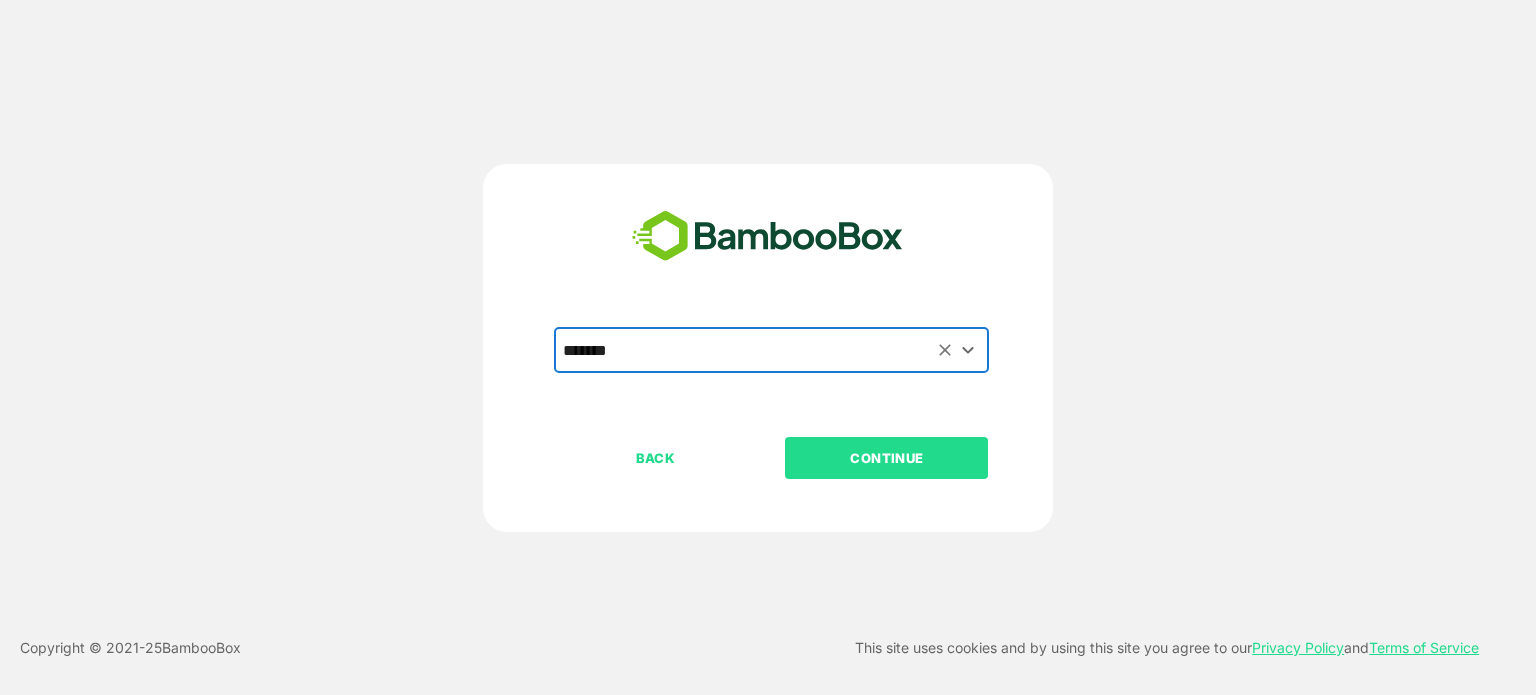 click on "CONTINUE" at bounding box center [886, 458] 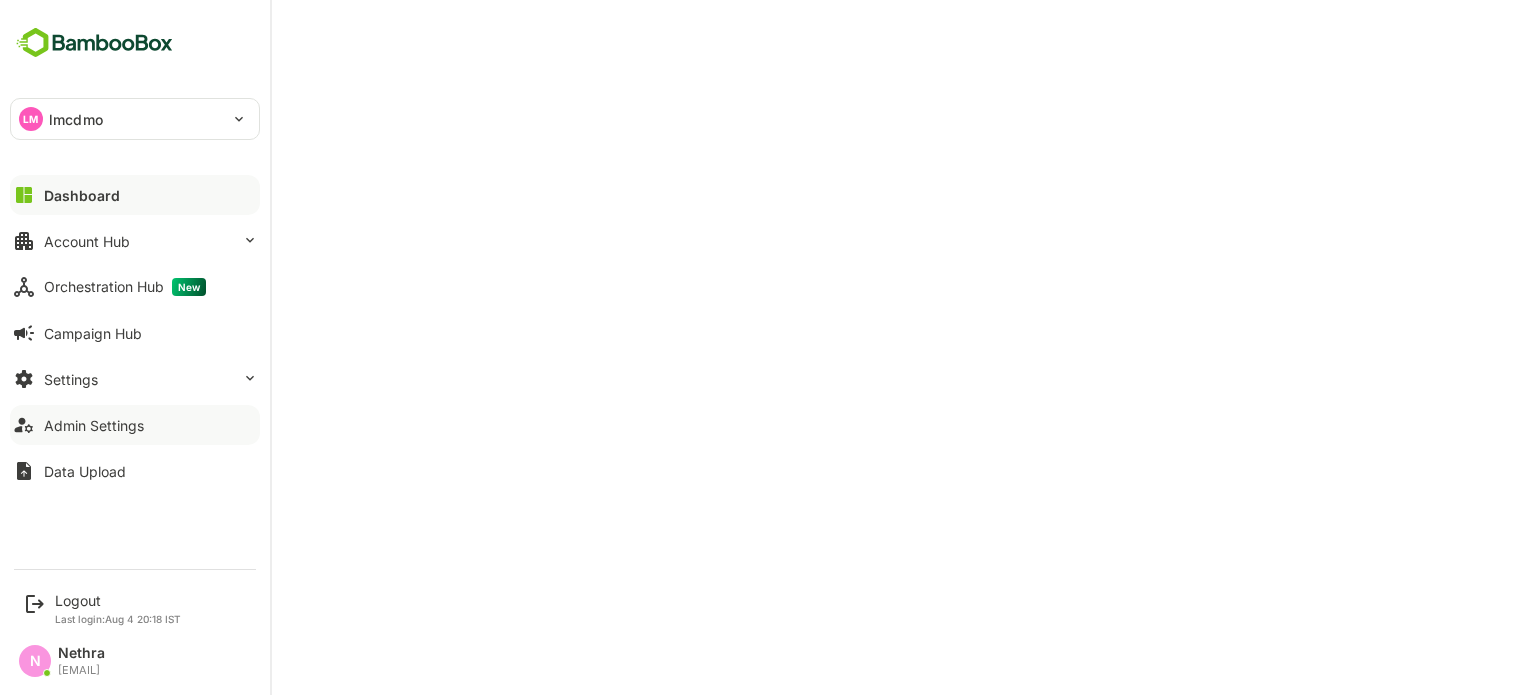 click on "Admin Settings" at bounding box center [94, 425] 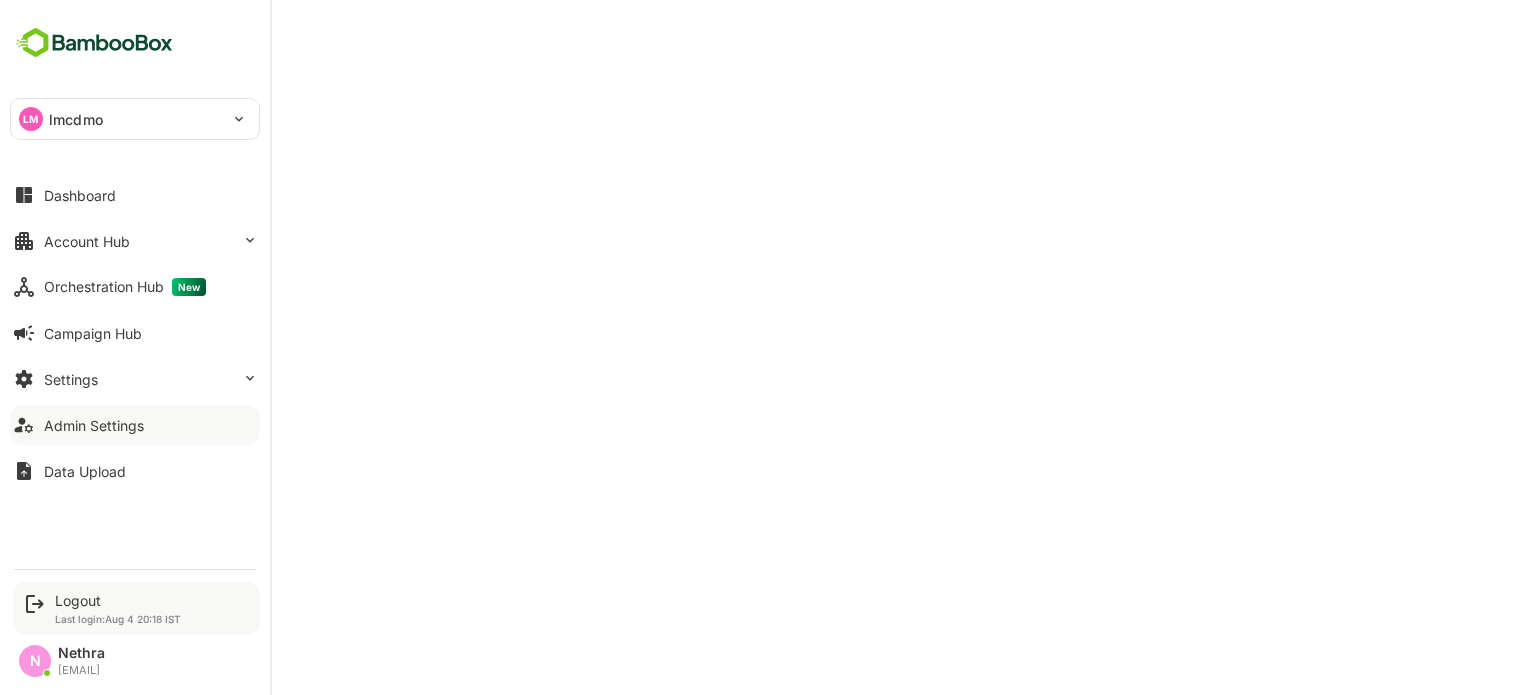 click on "Logout Last login: Aug 4 [TIME] IST" at bounding box center (136, 608) 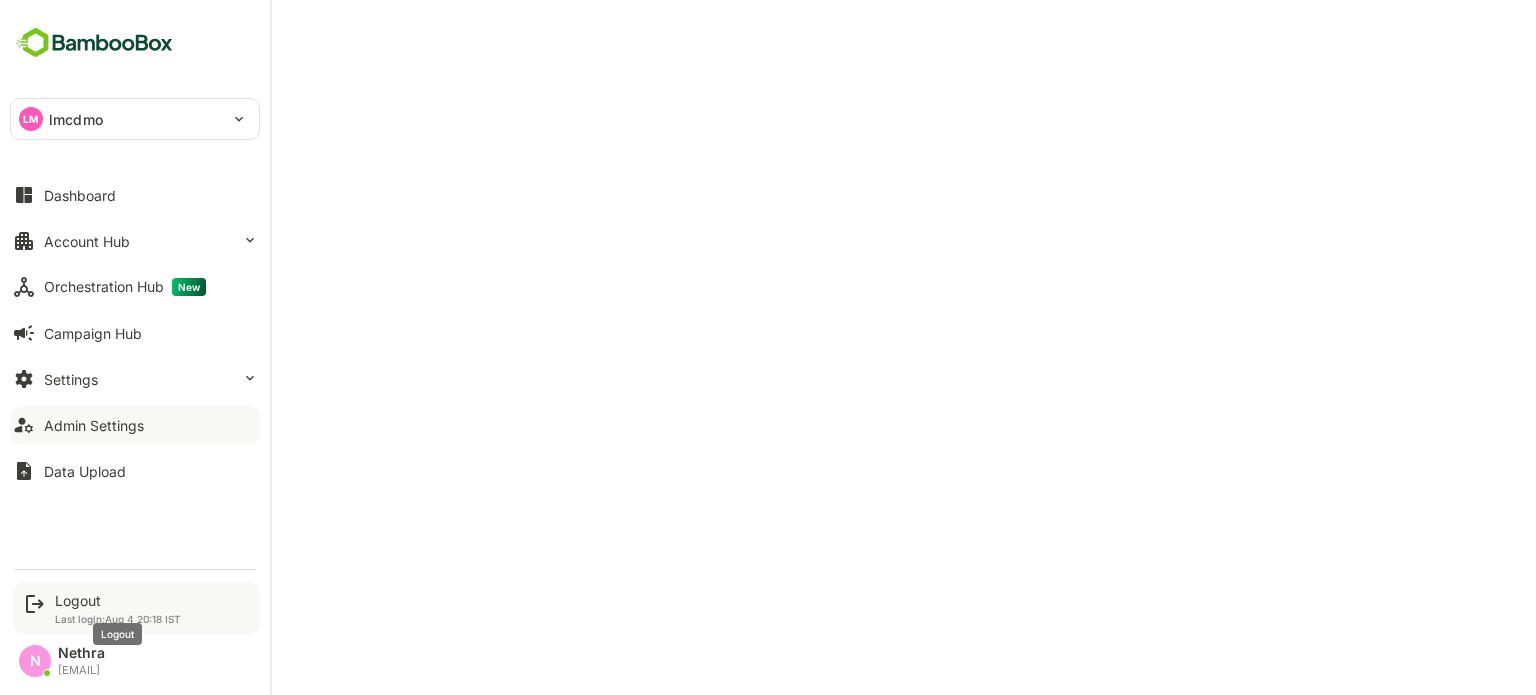 drag, startPoint x: 86, startPoint y: 599, endPoint x: 70, endPoint y: 605, distance: 17.088007 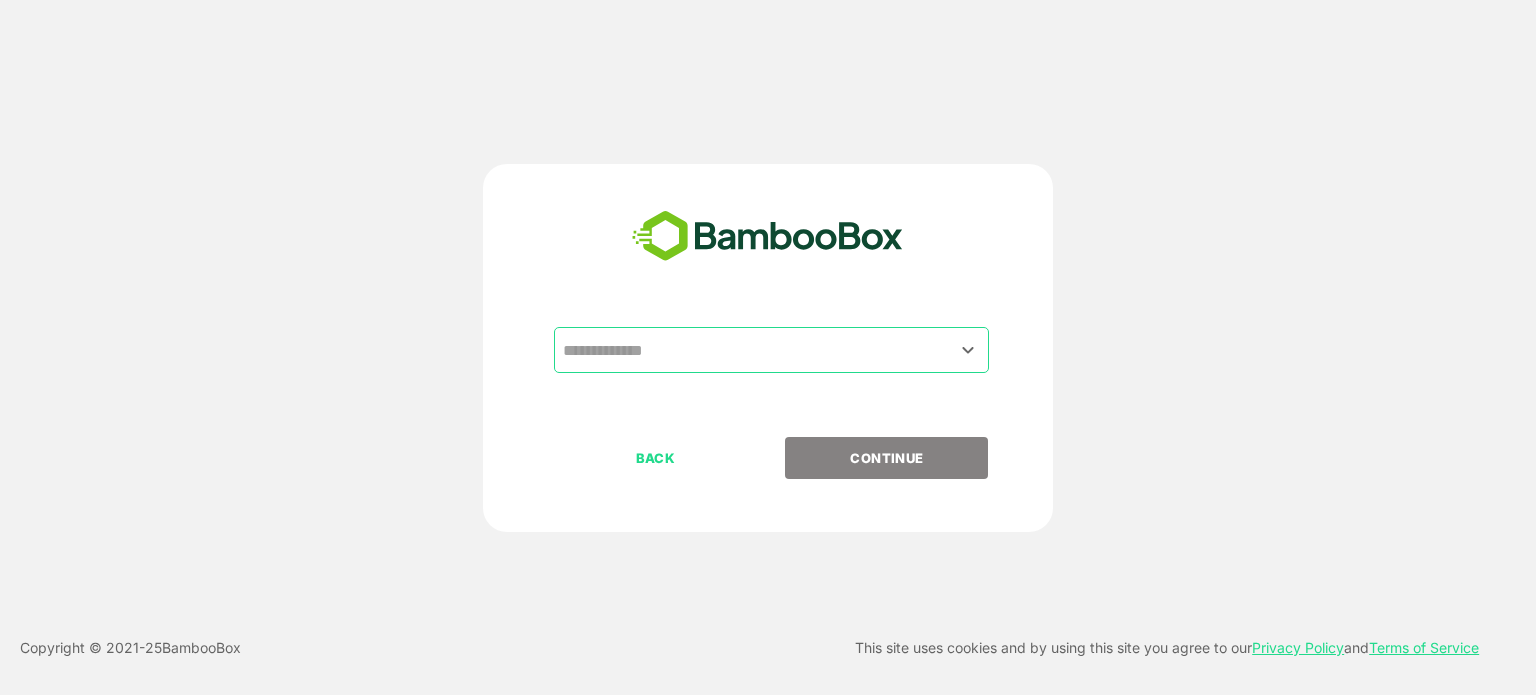 click at bounding box center (771, 350) 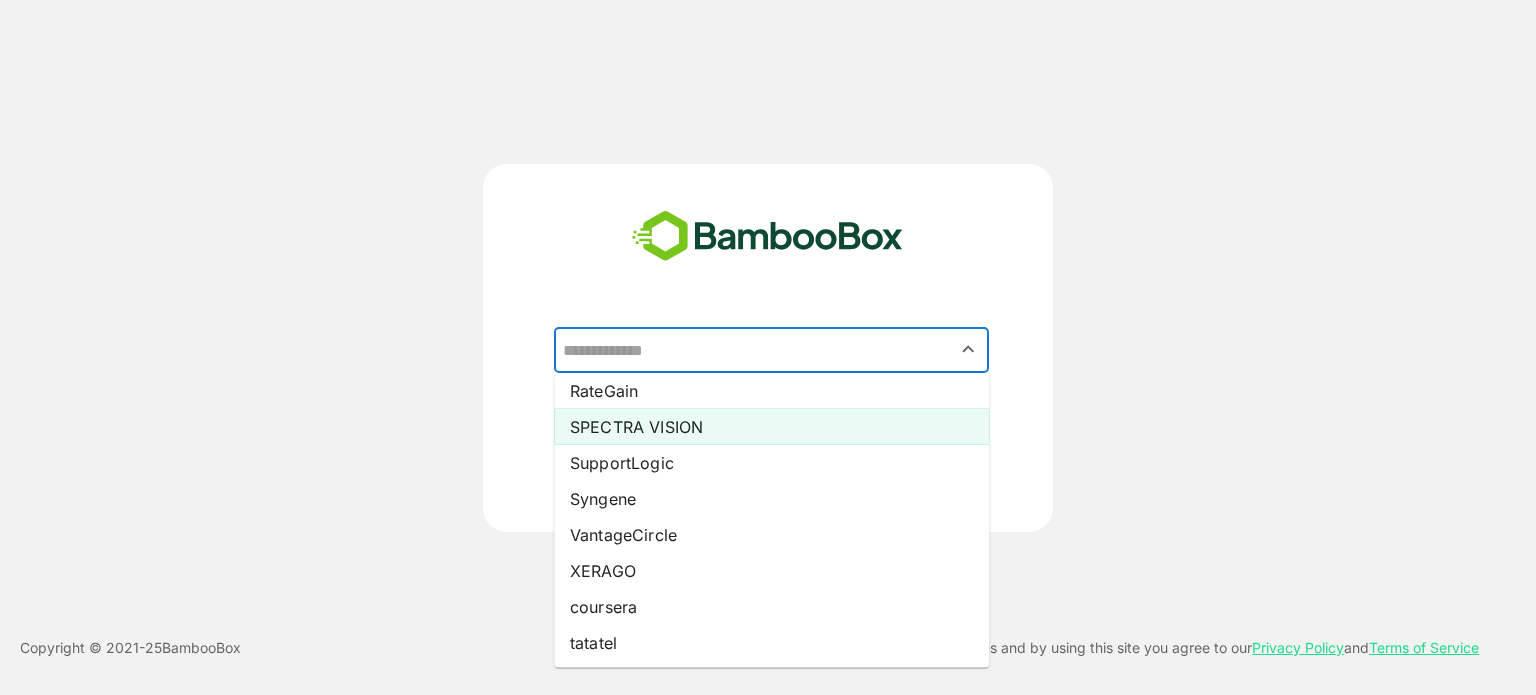 scroll, scrollTop: 0, scrollLeft: 0, axis: both 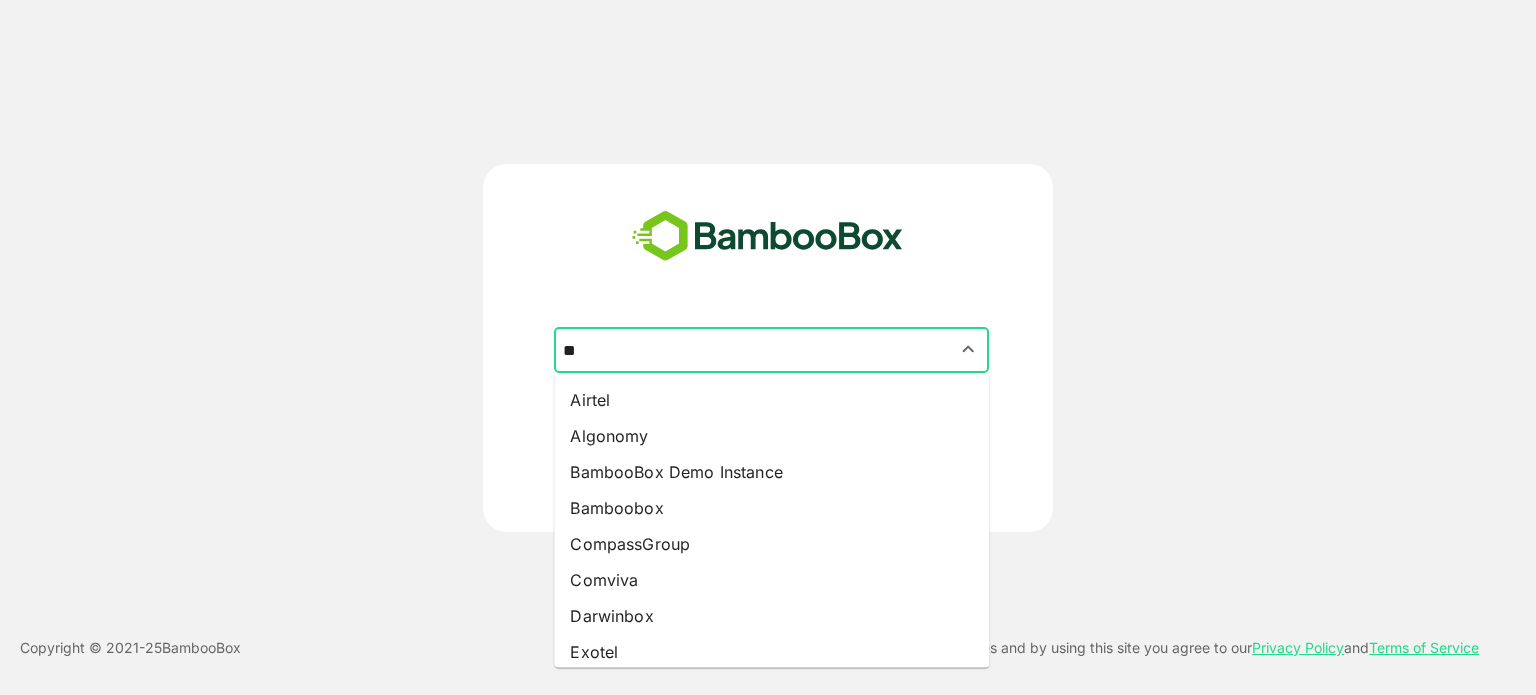click on "** ​" at bounding box center (771, 350) 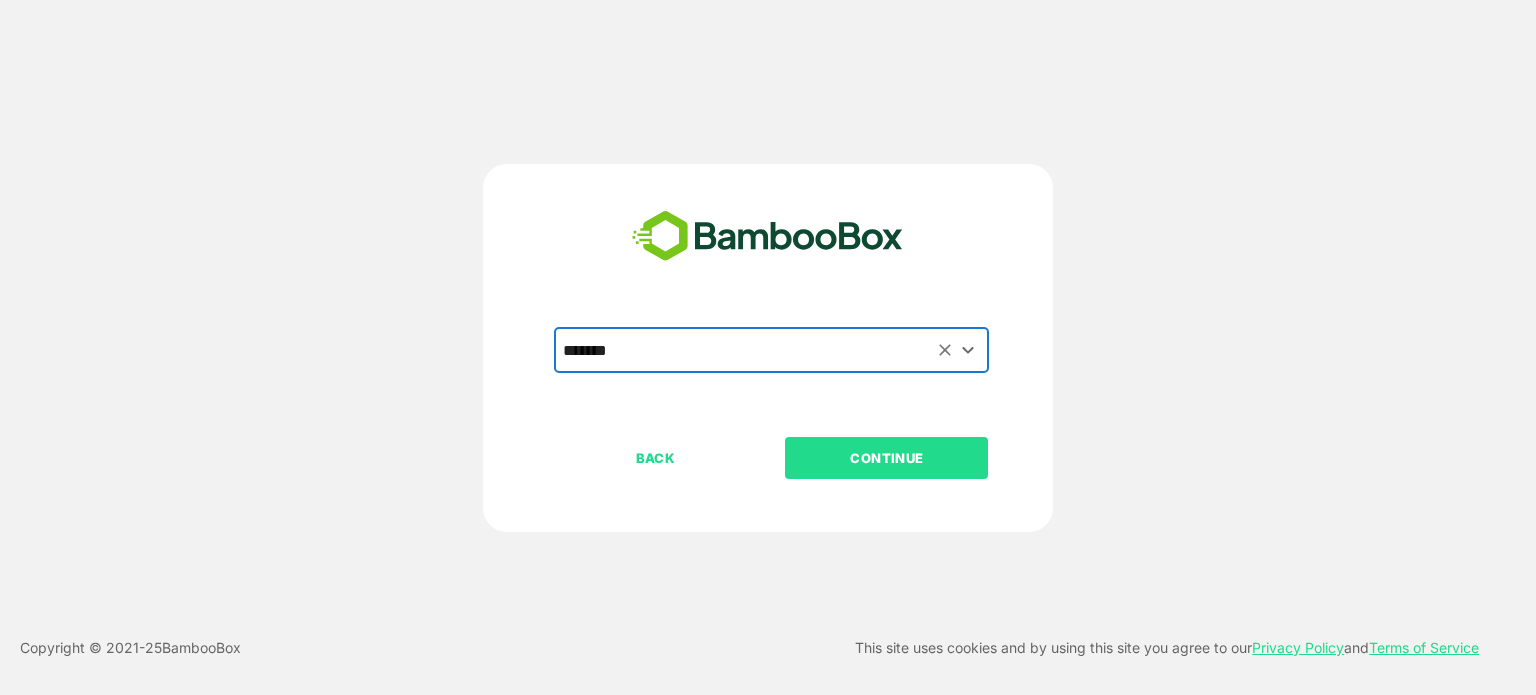 type on "*******" 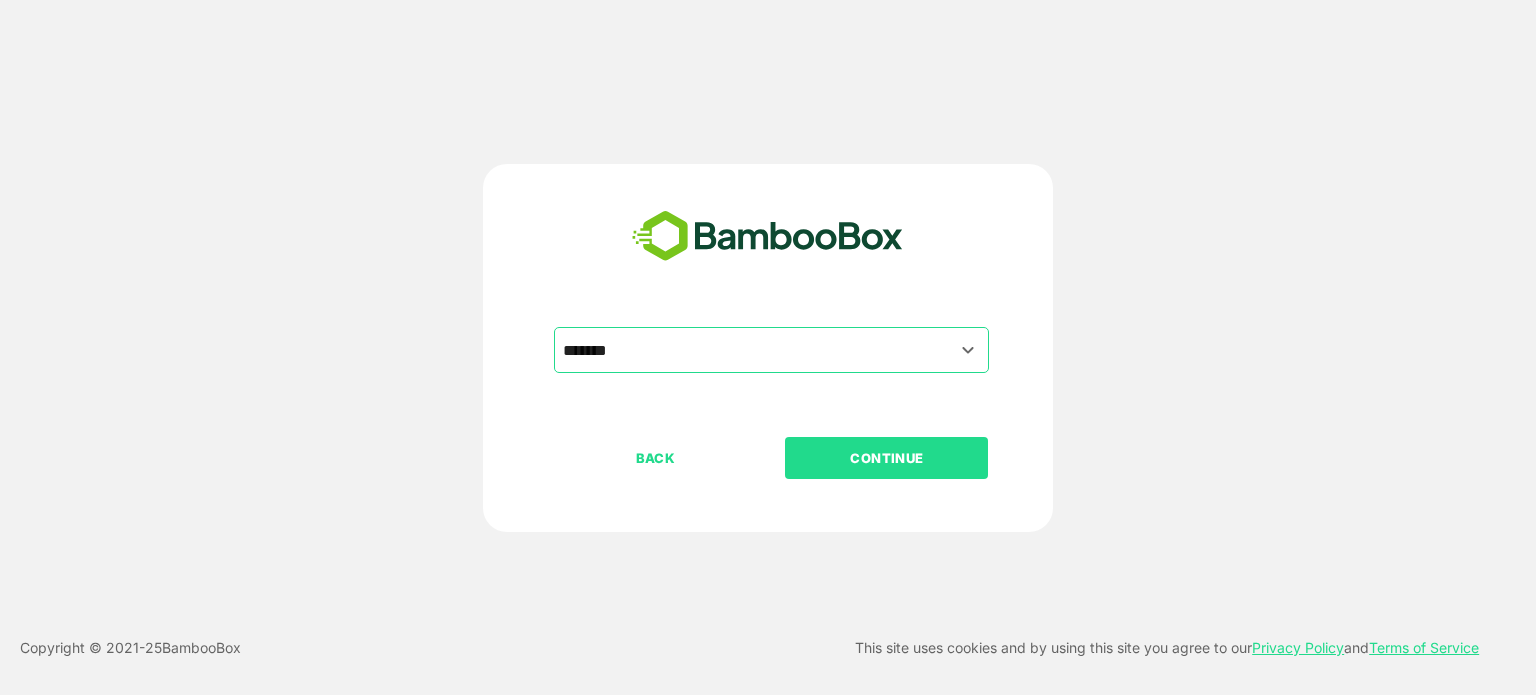 click on "BACK CONTINUE" at bounding box center [785, 522] 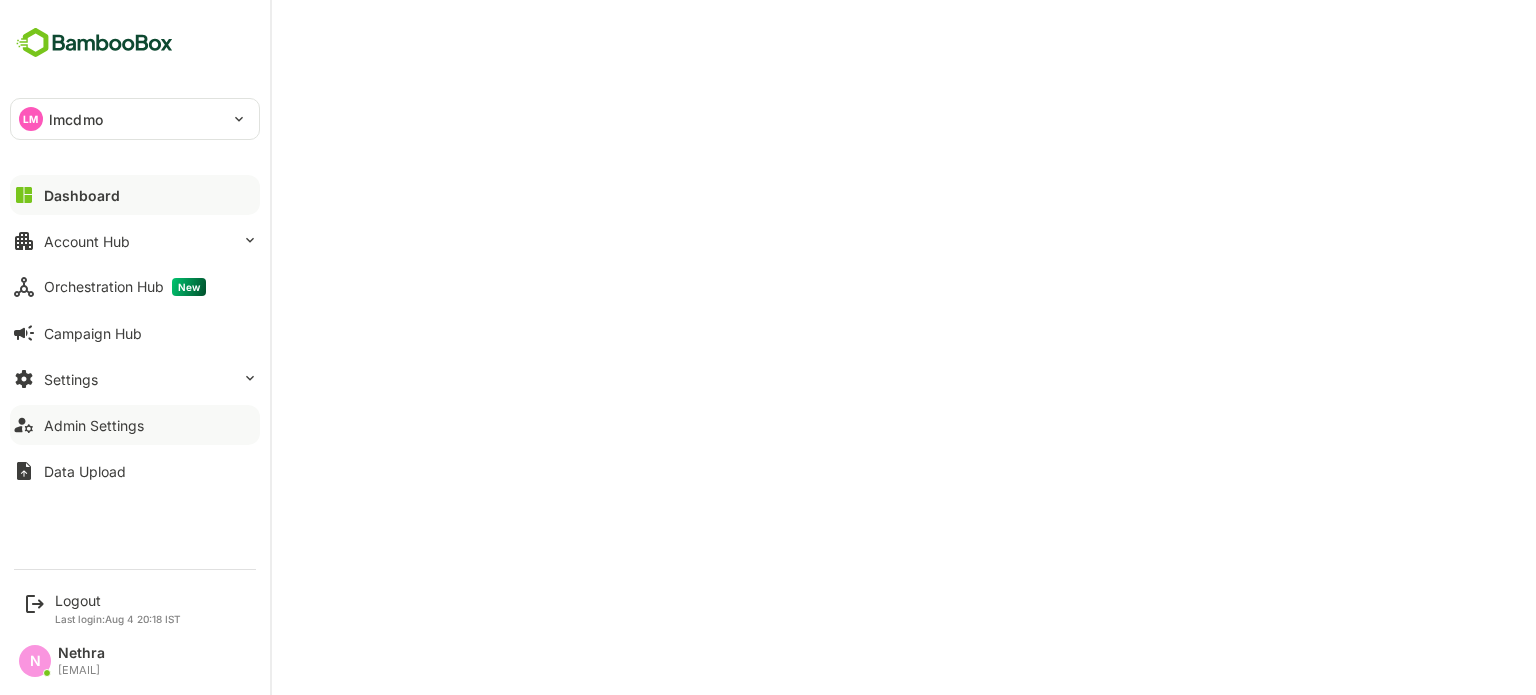 click on "Admin Settings" at bounding box center [135, 425] 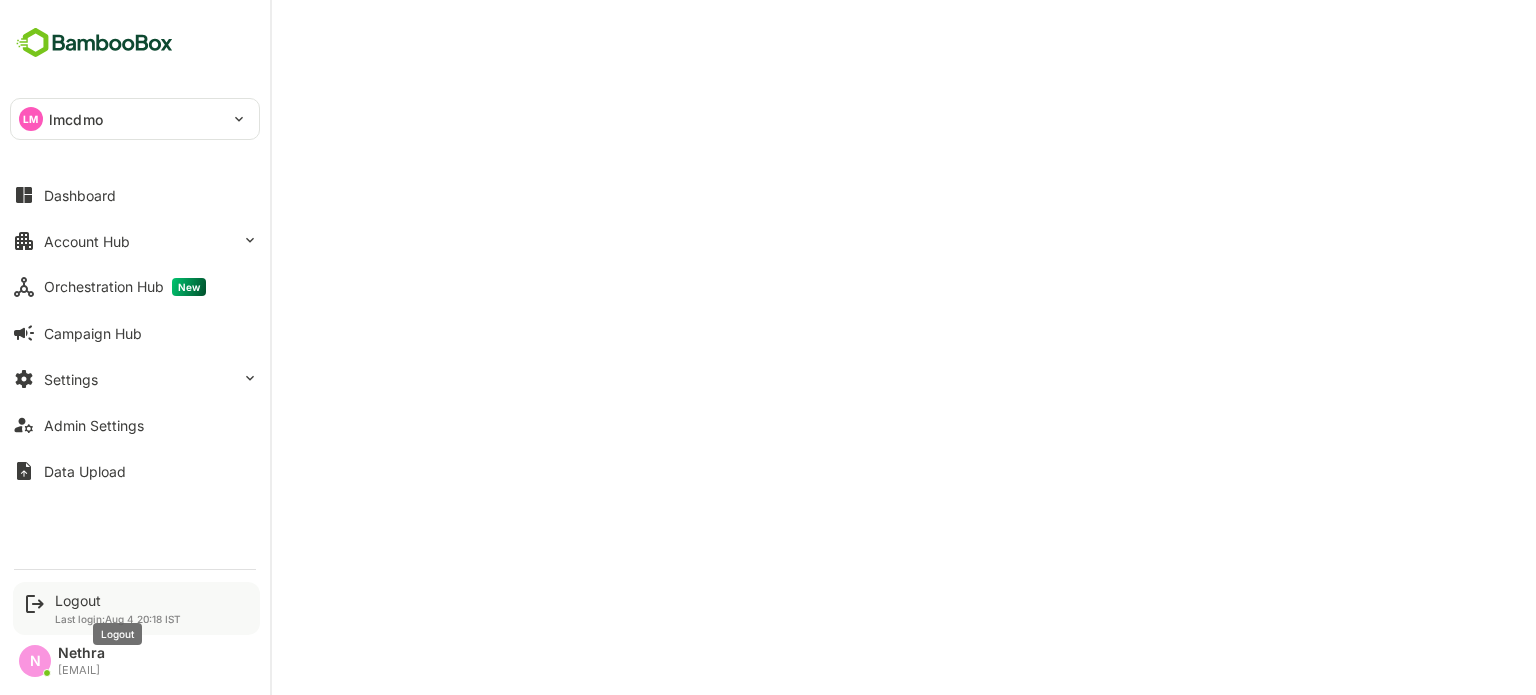 click on "Logout" at bounding box center [118, 600] 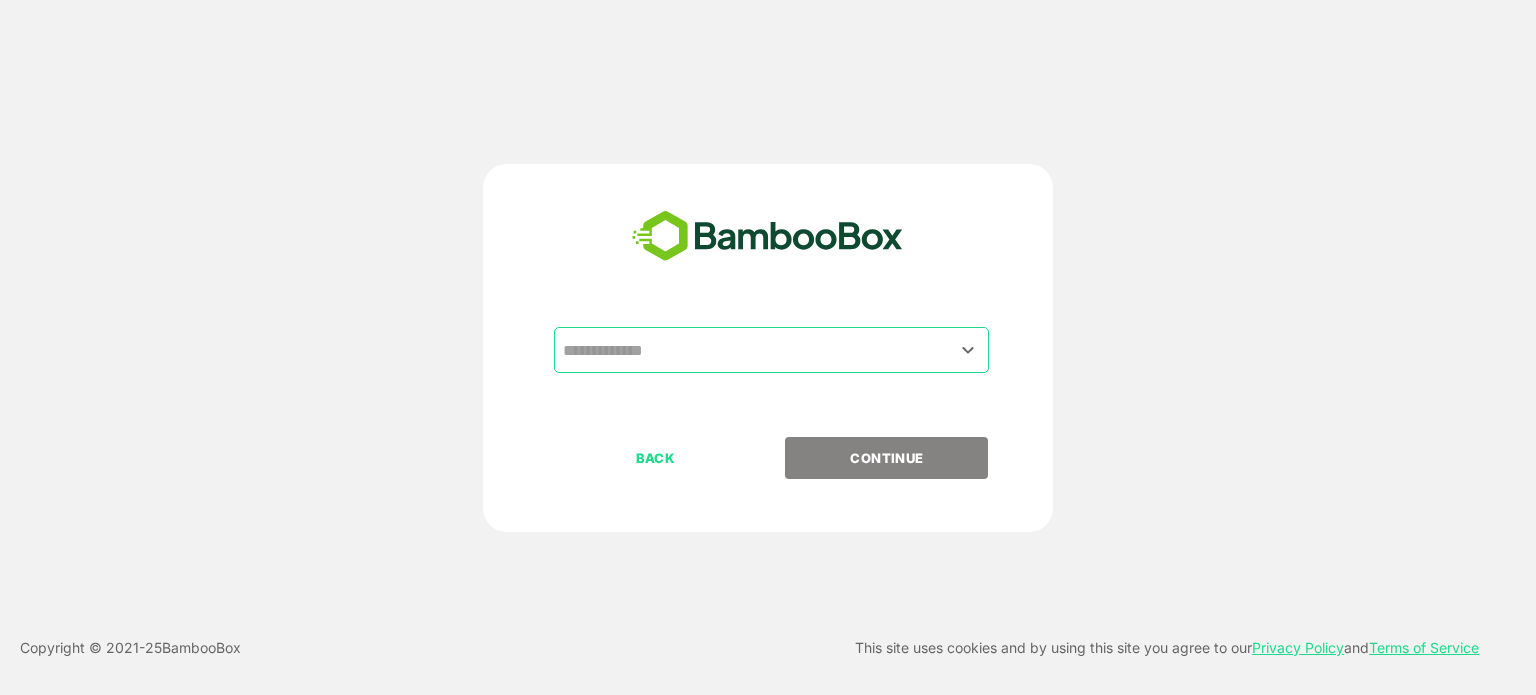 click on "​" at bounding box center (771, 350) 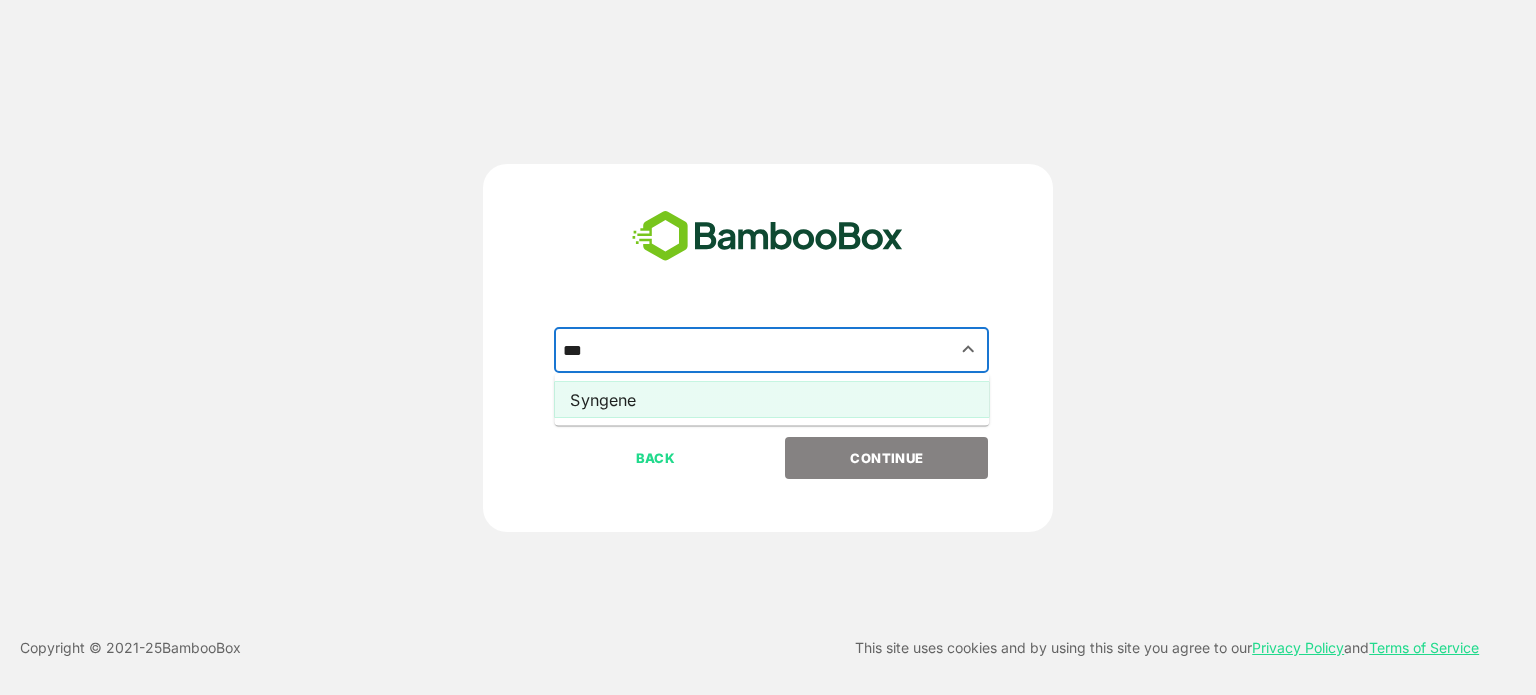 click on "Syngene" at bounding box center (771, 400) 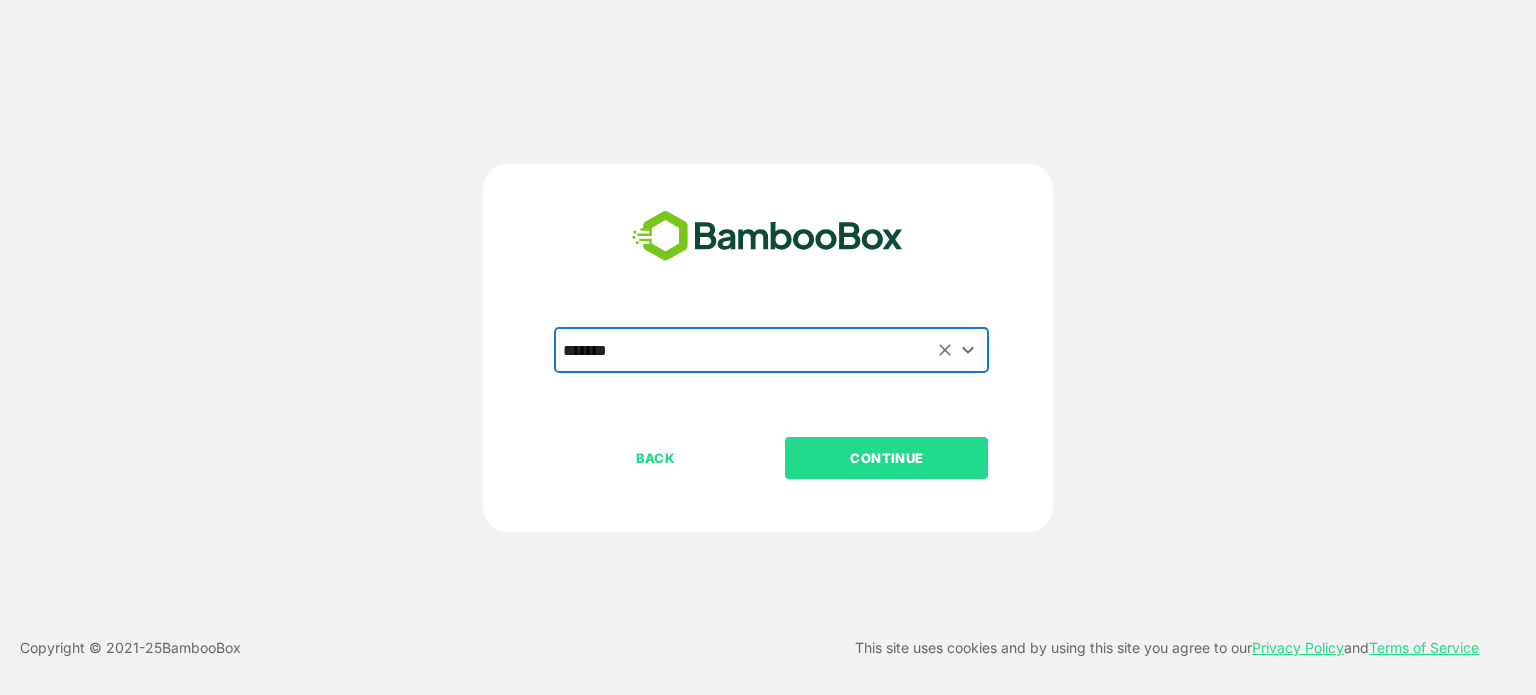 type on "*******" 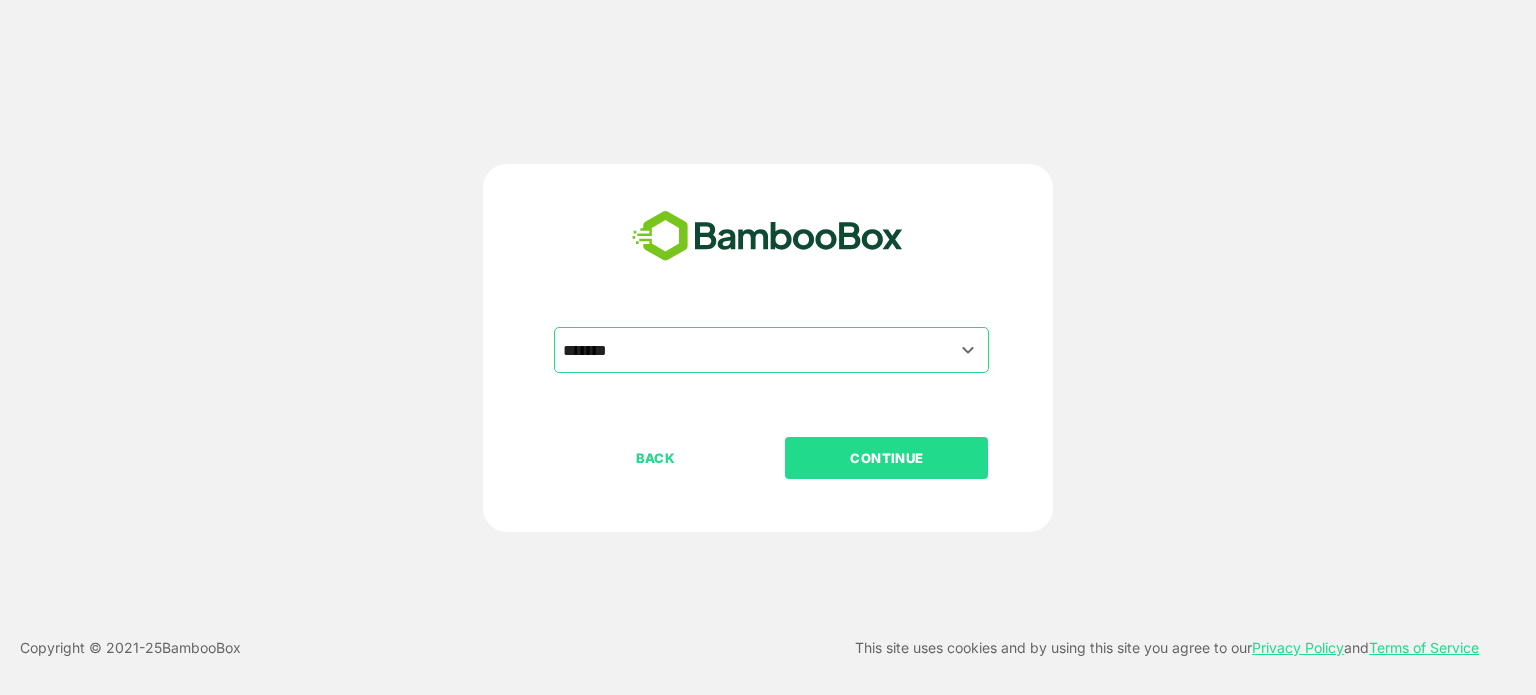 click on "CONTINUE" at bounding box center (886, 458) 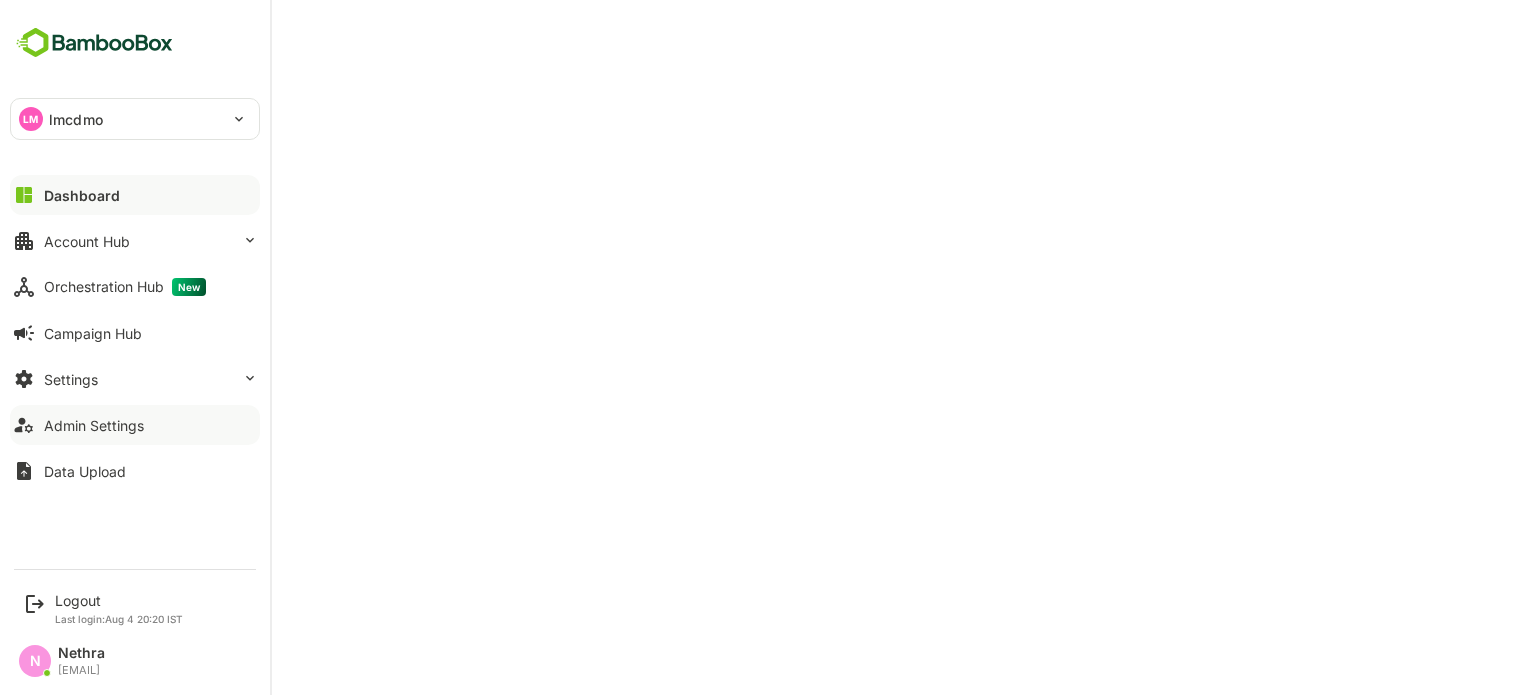 click on "Admin Settings" at bounding box center [94, 425] 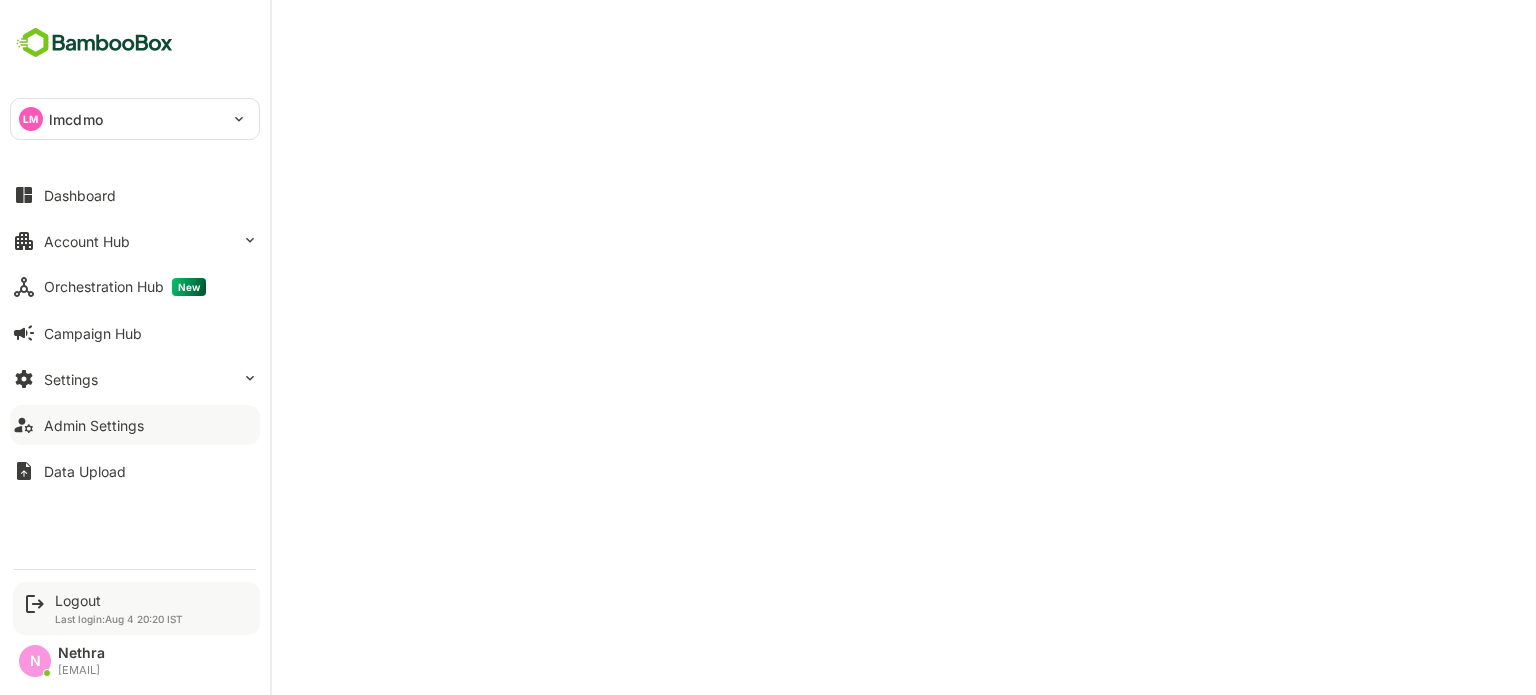 click on "Logout Last login: Aug 4 [TIME] IST" at bounding box center (136, 608) 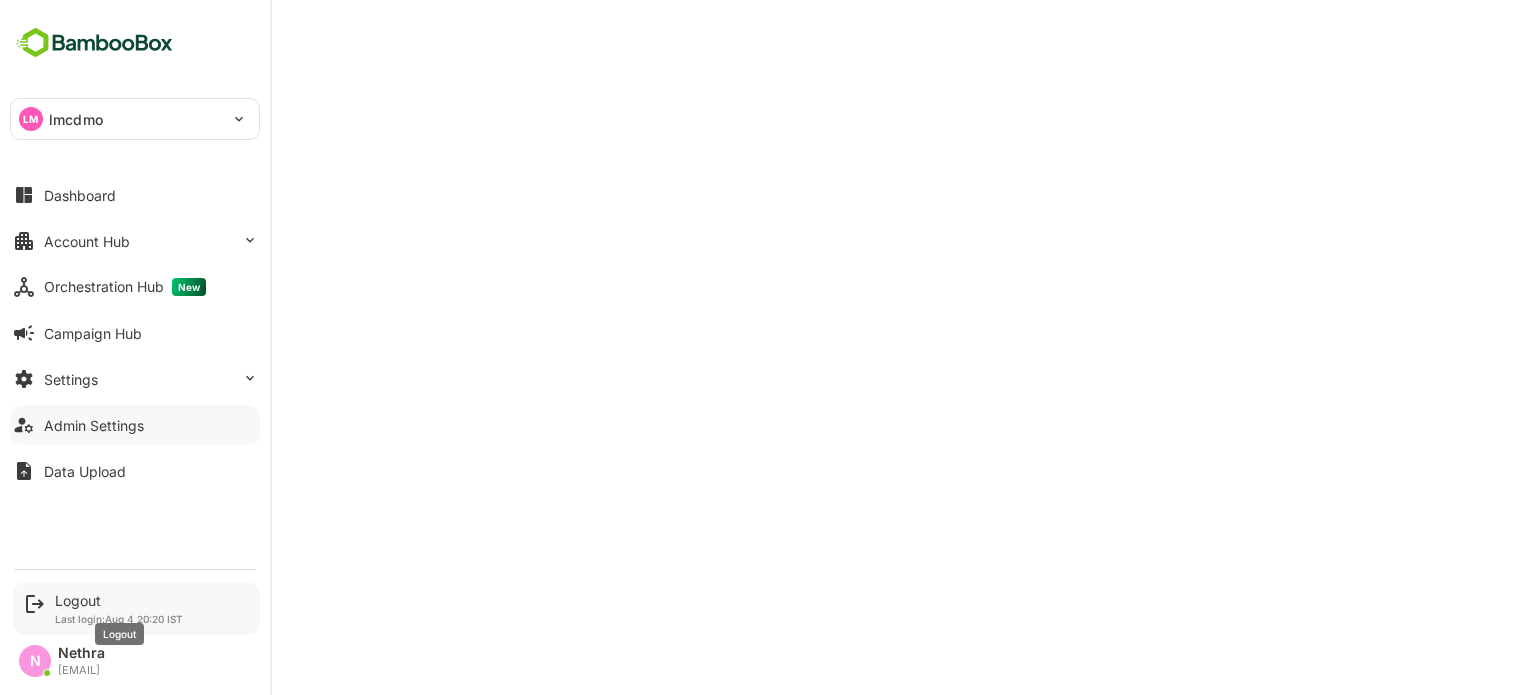 click on "Logout" at bounding box center [119, 600] 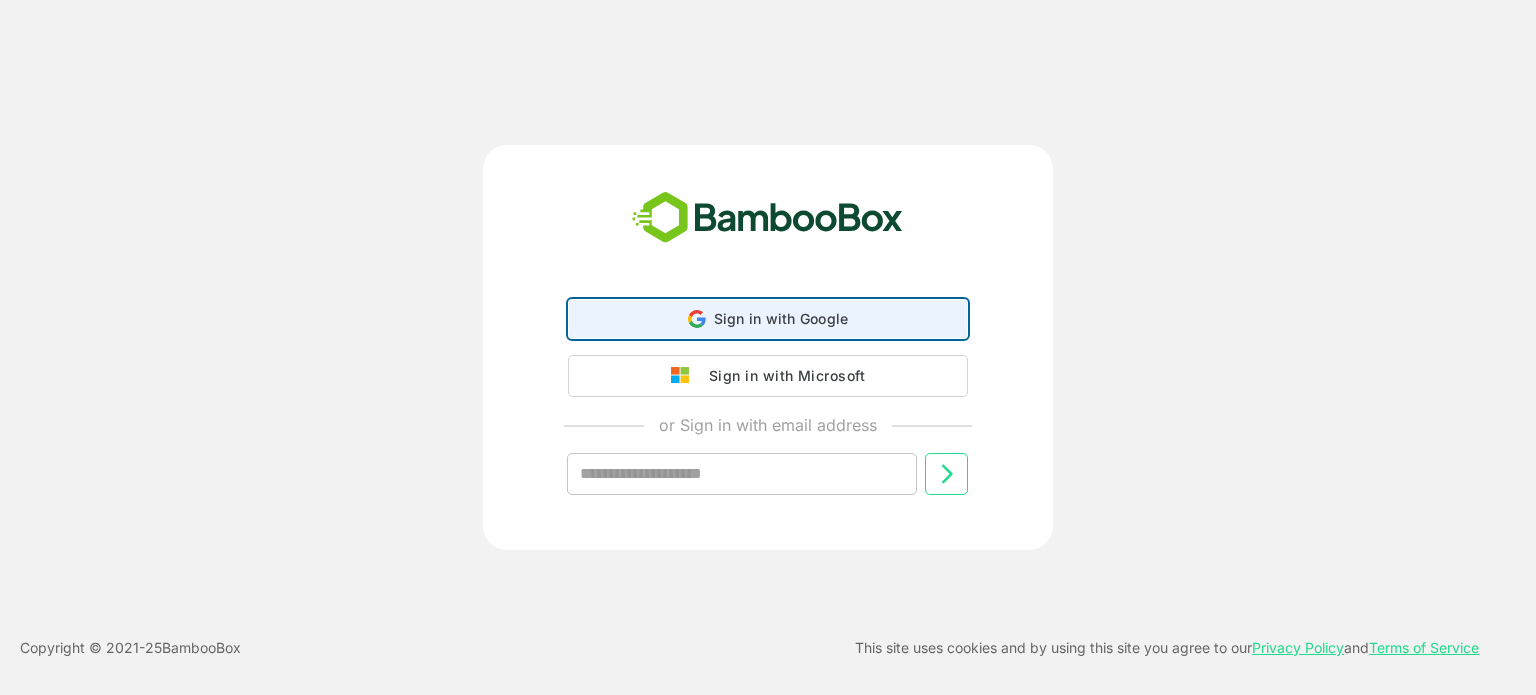 click on "Sign in with Google Sign in with Google. Opens in new tab" at bounding box center (768, 319) 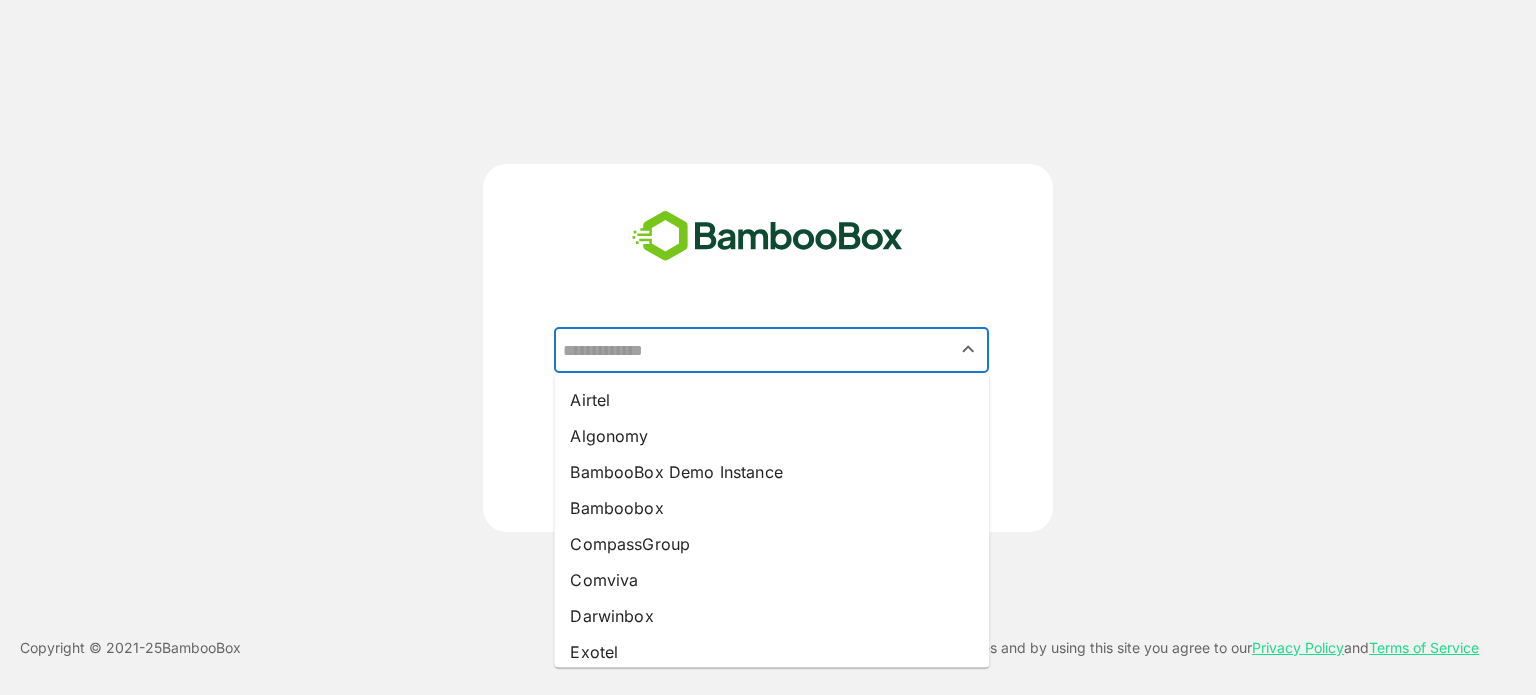 click at bounding box center [771, 350] 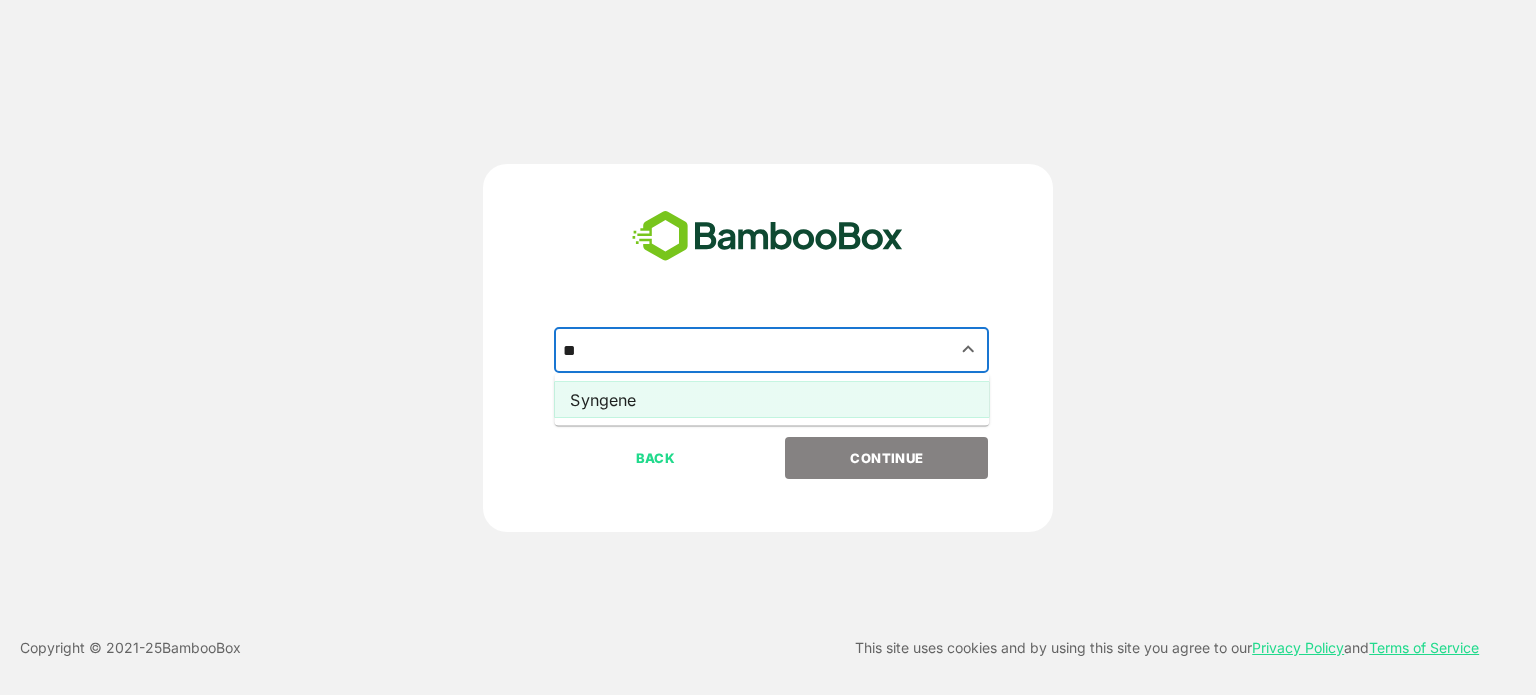 click on "Syngene" at bounding box center (771, 400) 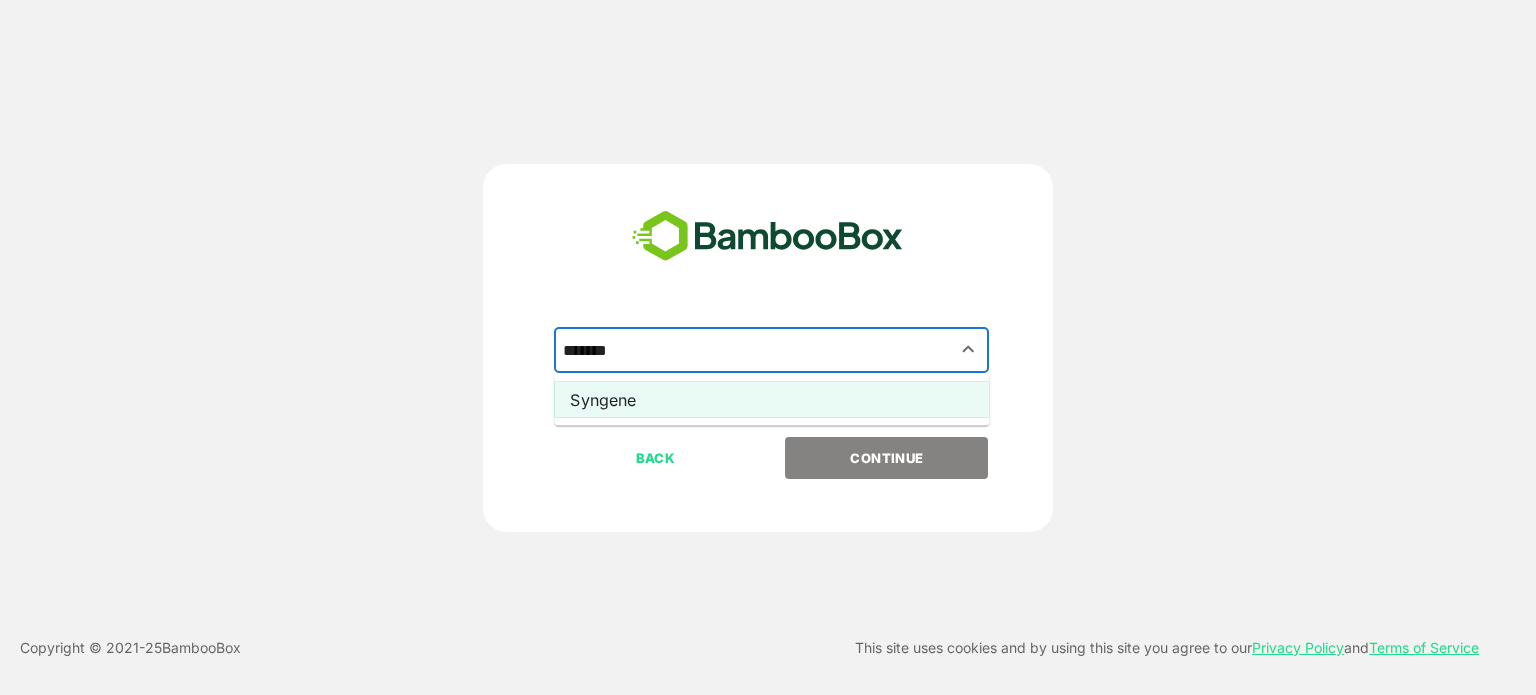 type on "*******" 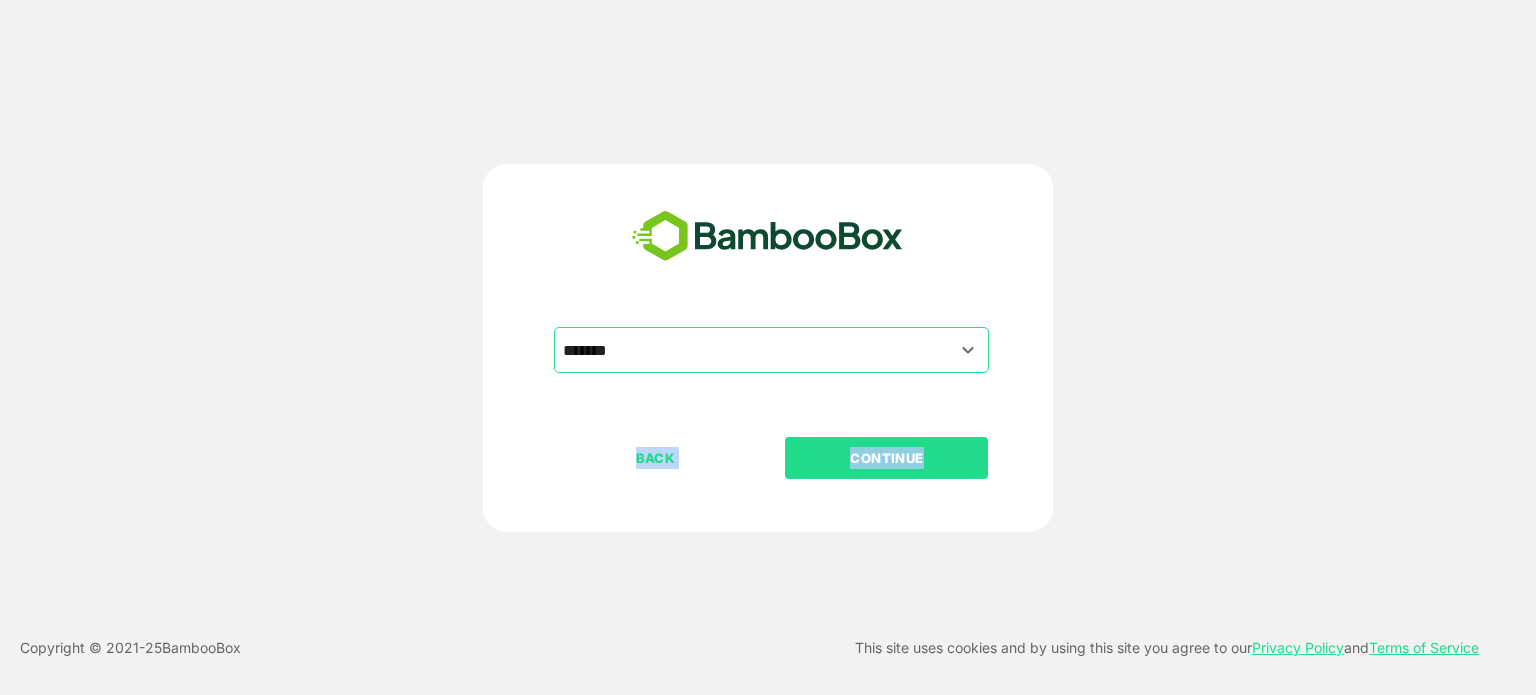 drag, startPoint x: 752, startPoint y: 395, endPoint x: 868, endPoint y: 456, distance: 131.06105 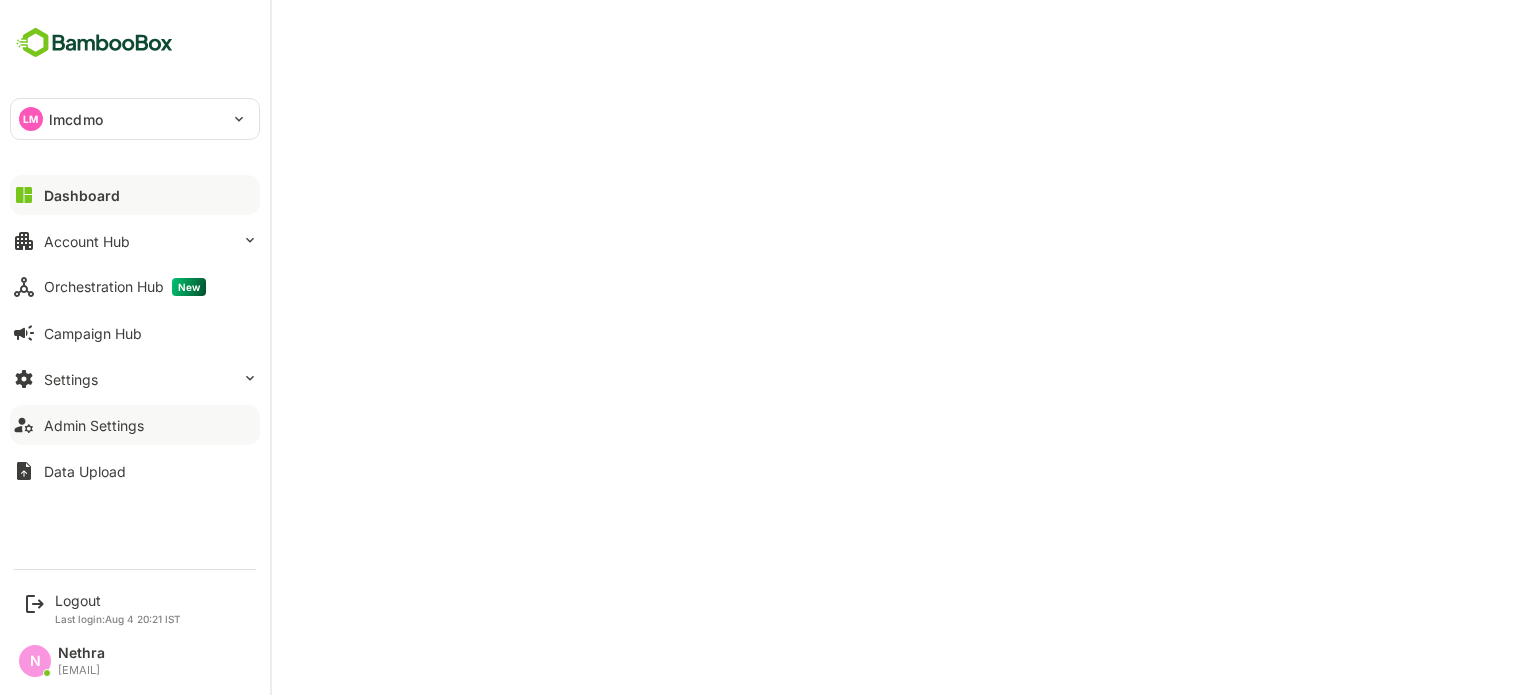 click on "Admin Settings" at bounding box center [135, 425] 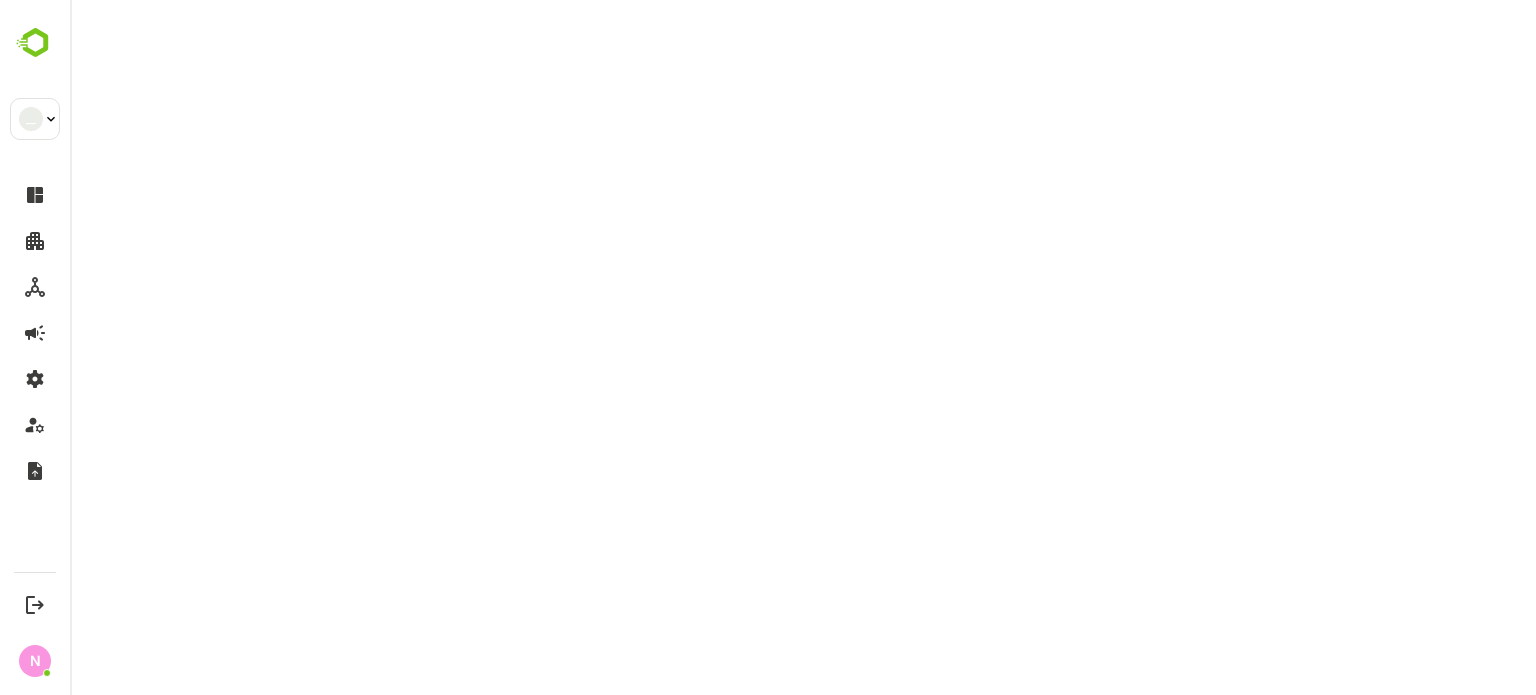 scroll, scrollTop: 0, scrollLeft: 0, axis: both 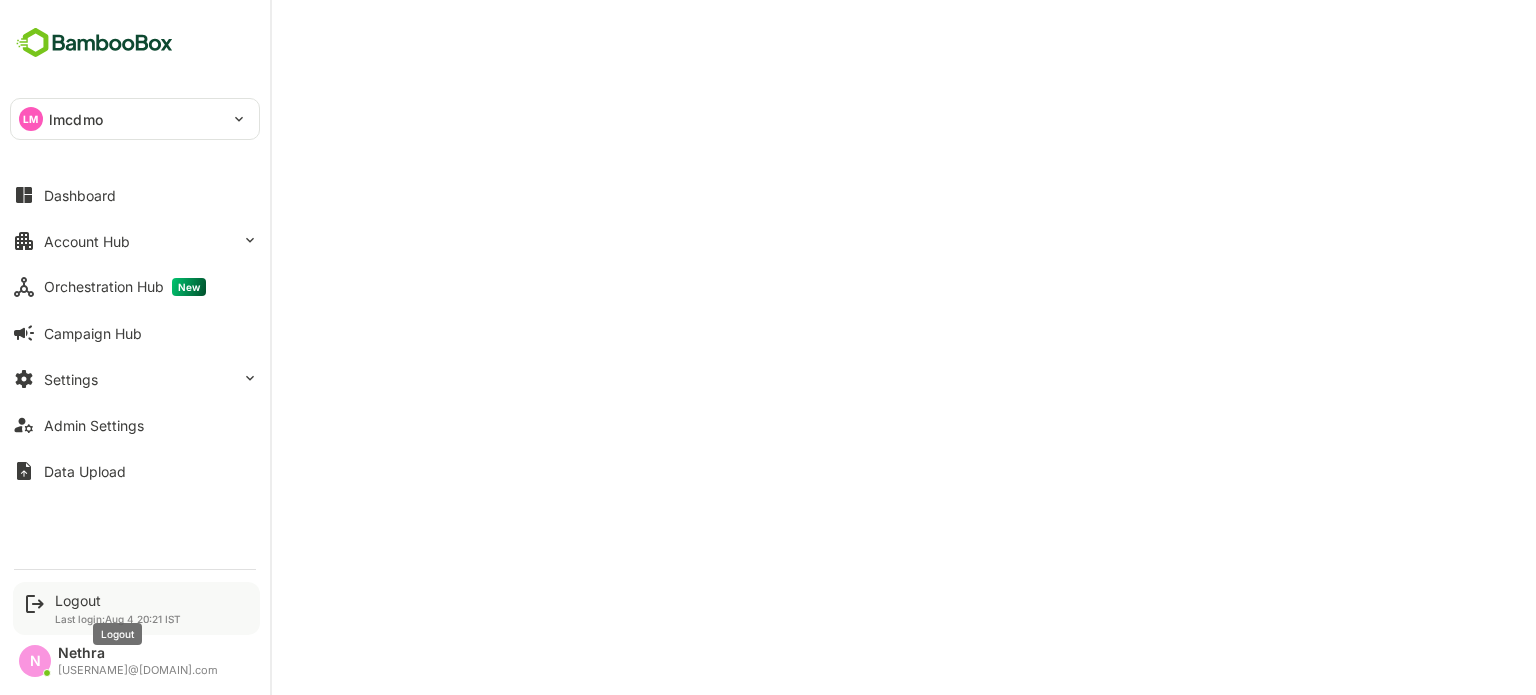click on "Logout" at bounding box center (118, 600) 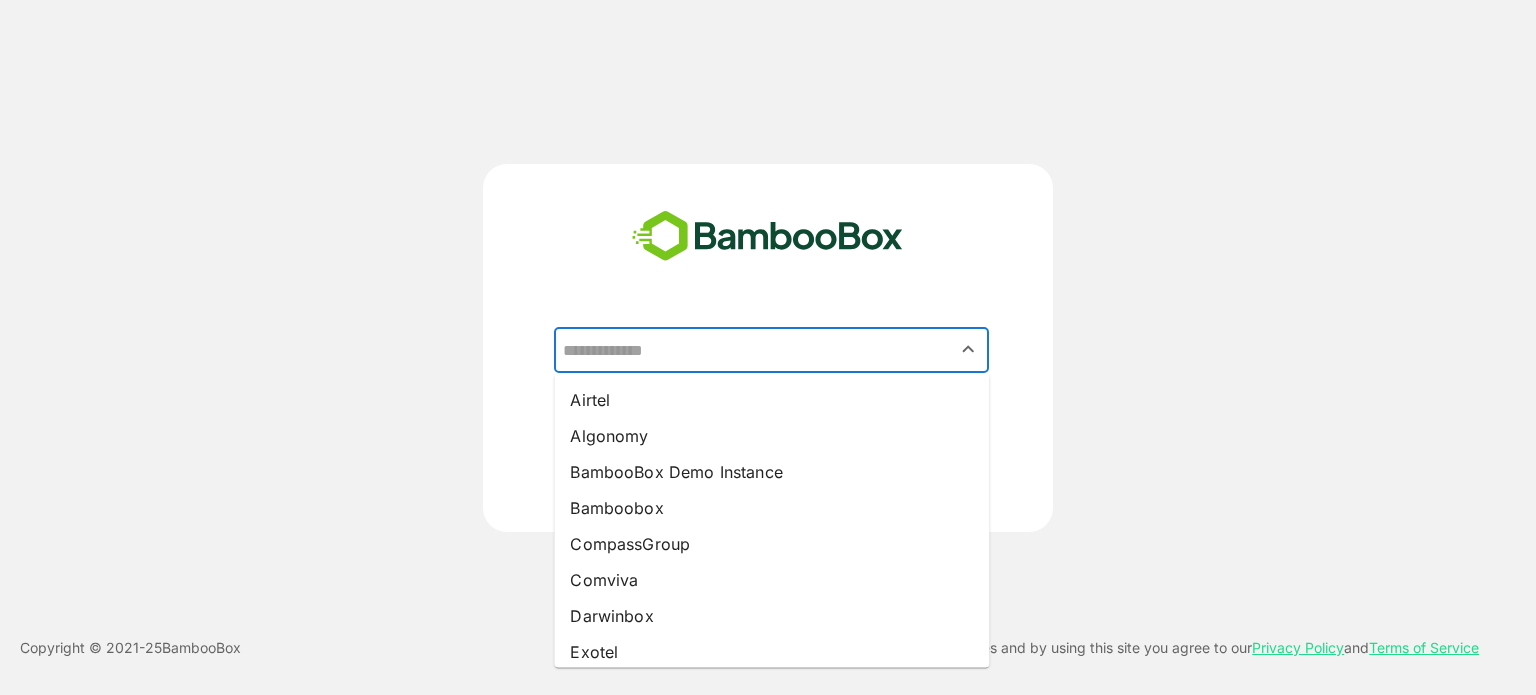 click at bounding box center [771, 350] 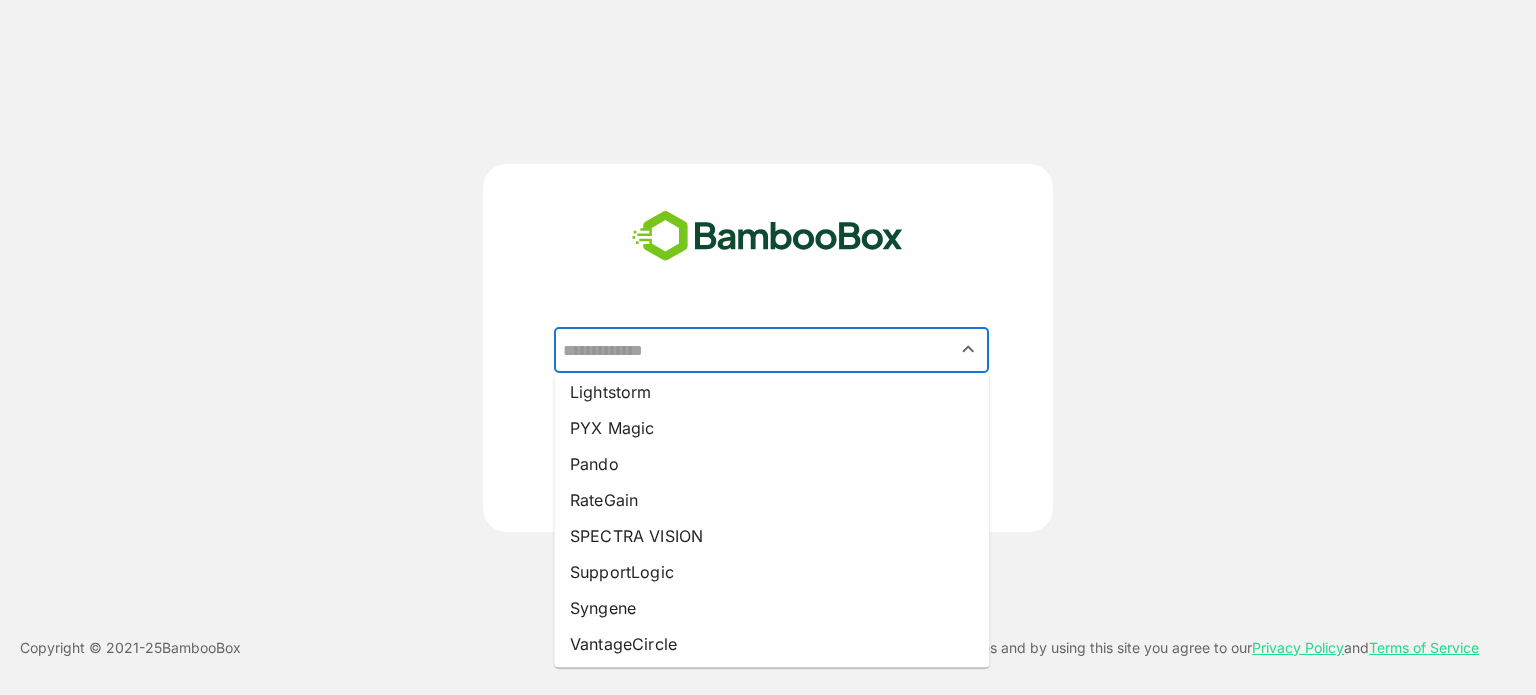 scroll, scrollTop: 372, scrollLeft: 0, axis: vertical 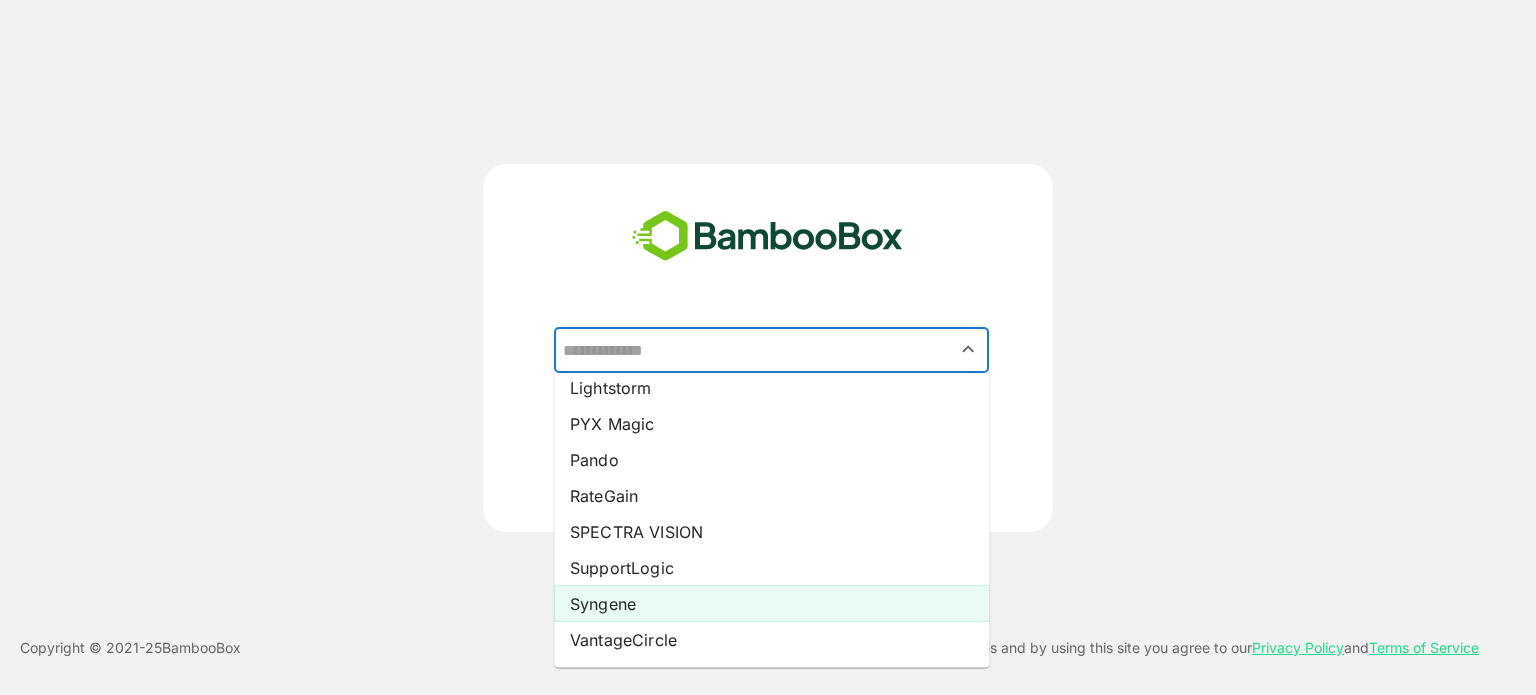 click on "Syngene" at bounding box center [771, 604] 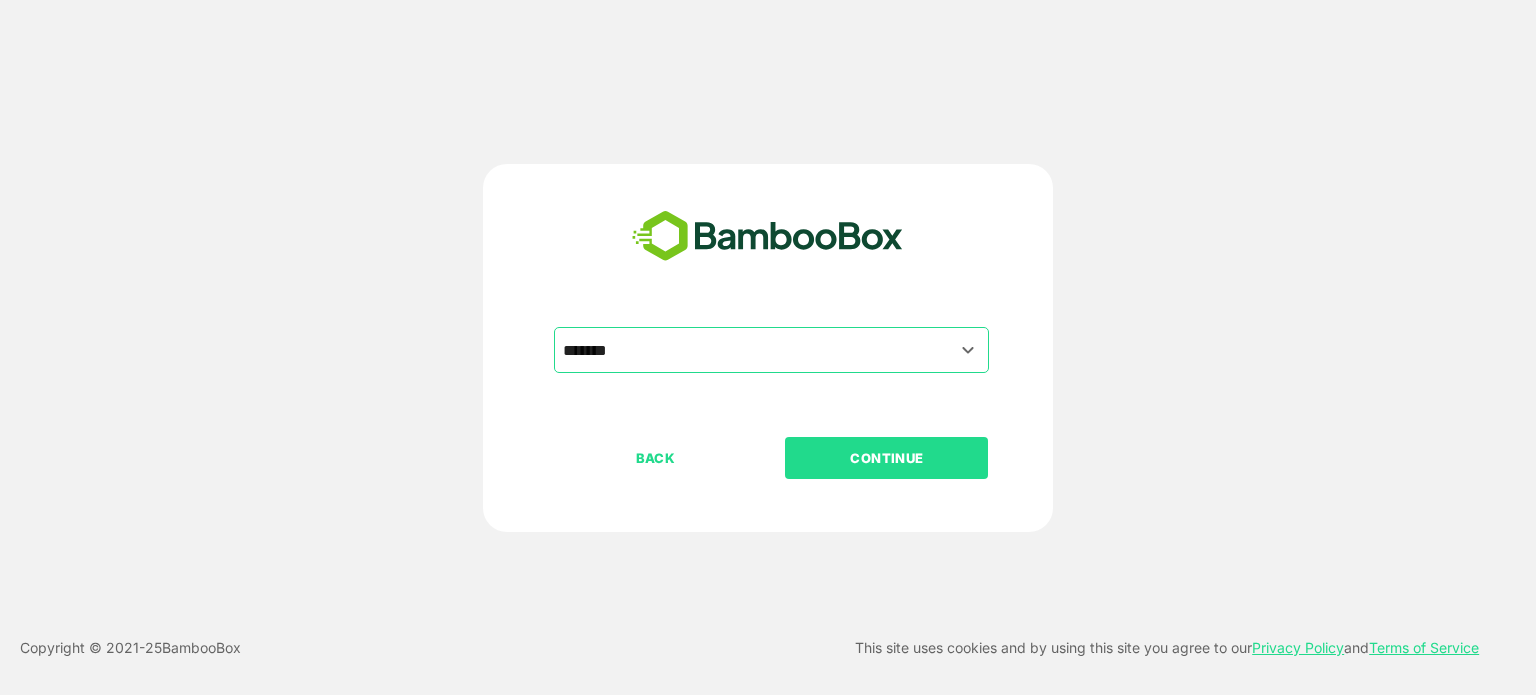 click on "CONTINUE" at bounding box center (887, 458) 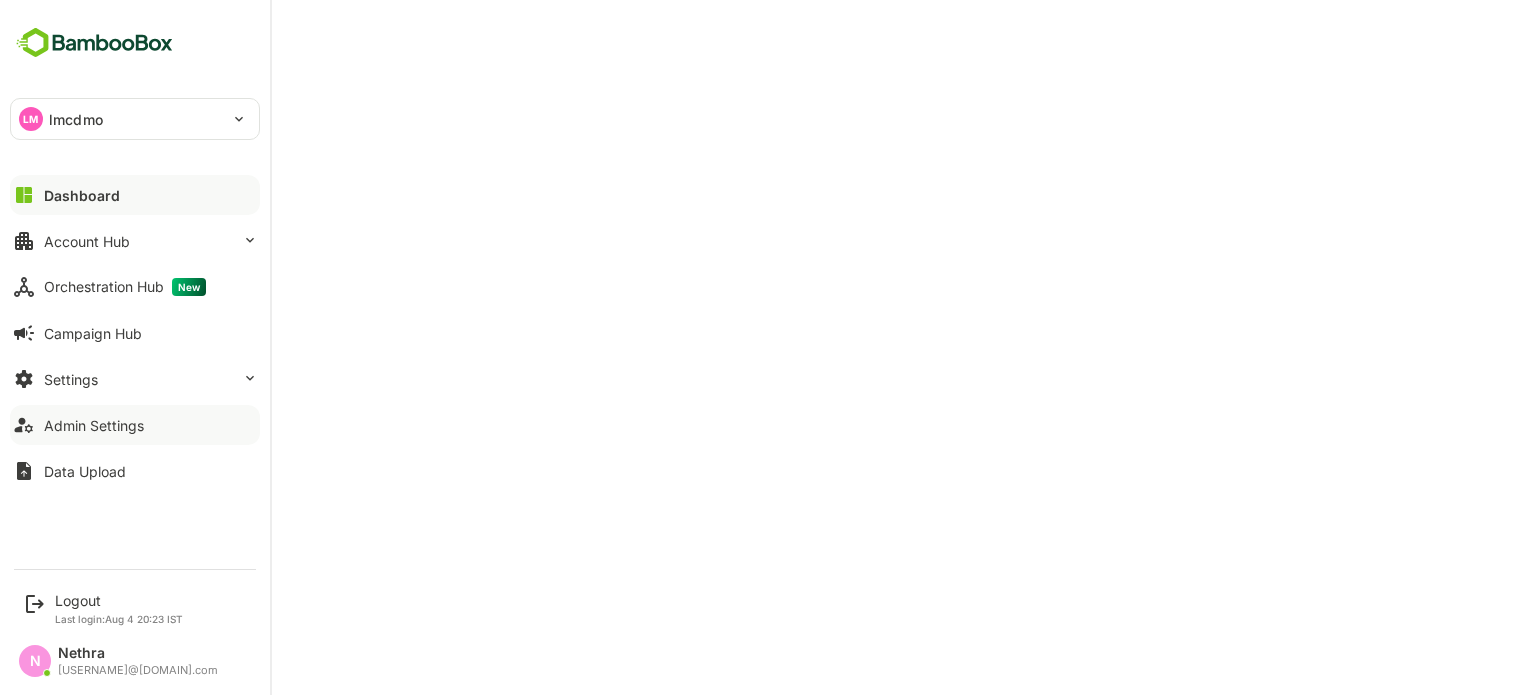 click on "Admin Settings" at bounding box center [135, 425] 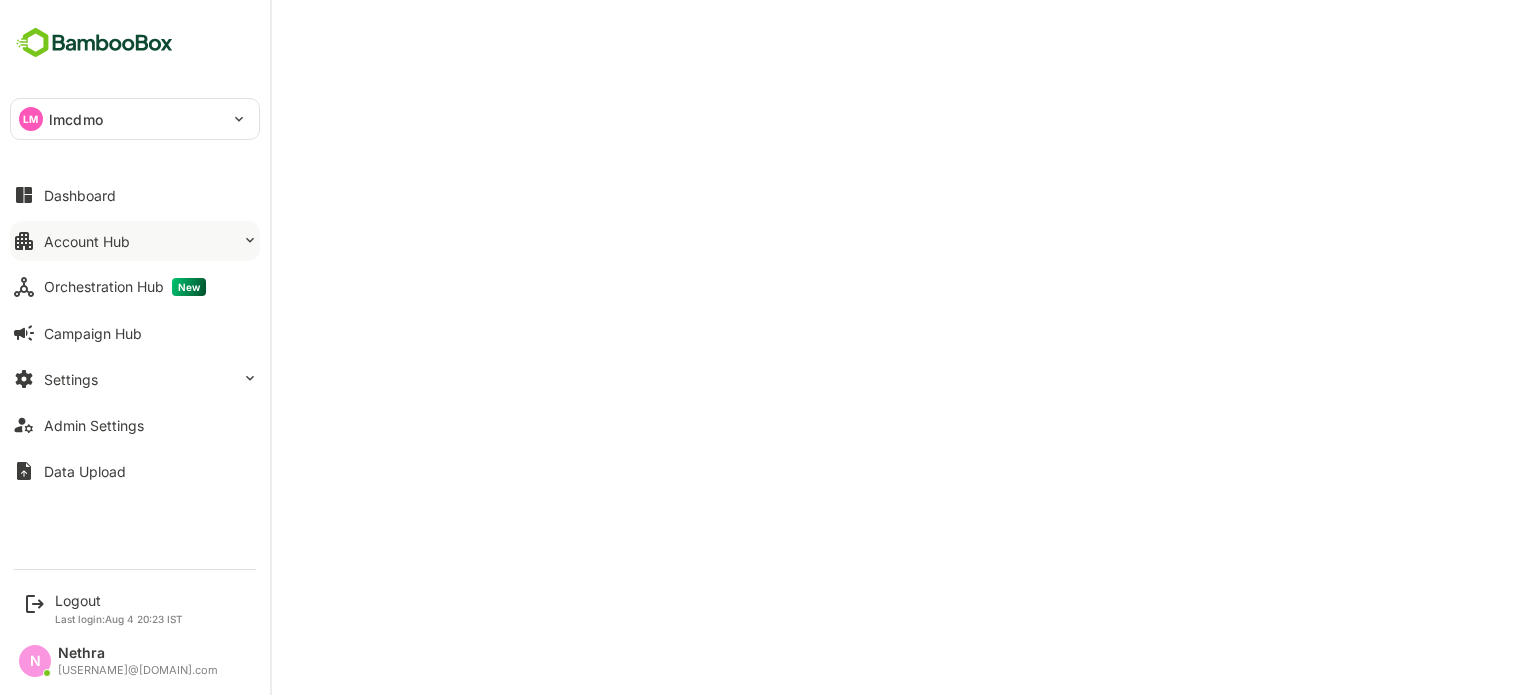 click on "Account Hub" at bounding box center [87, 241] 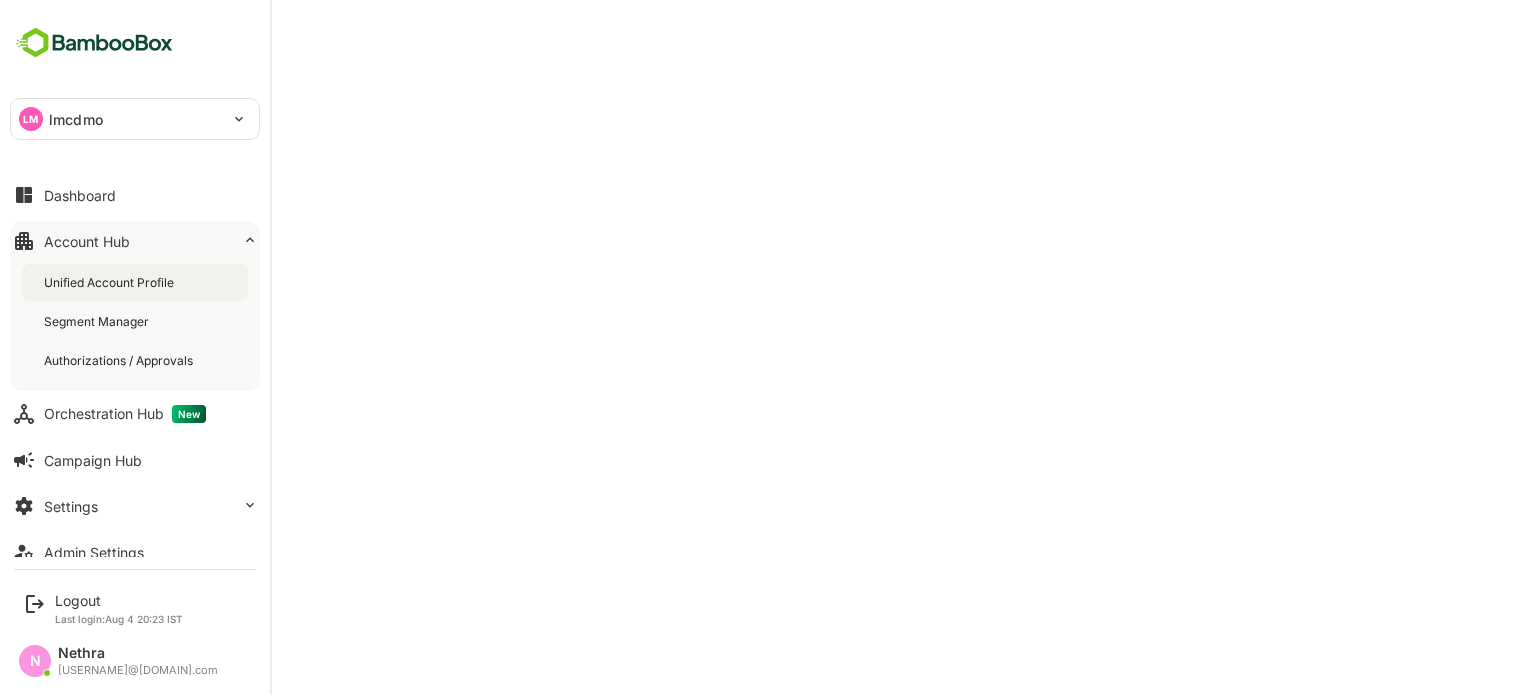 click on "Unified Account Profile" at bounding box center [135, 282] 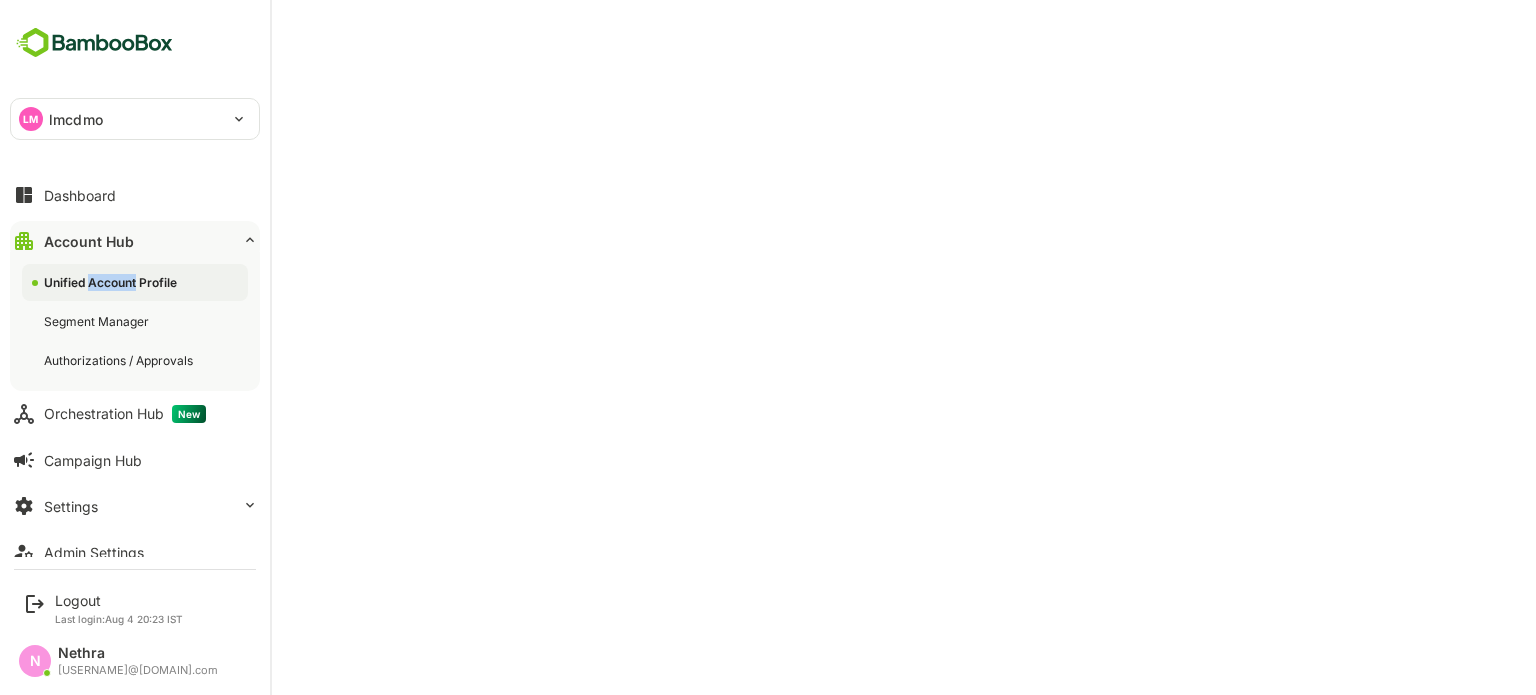 click on "Unified Account Profile" at bounding box center [135, 282] 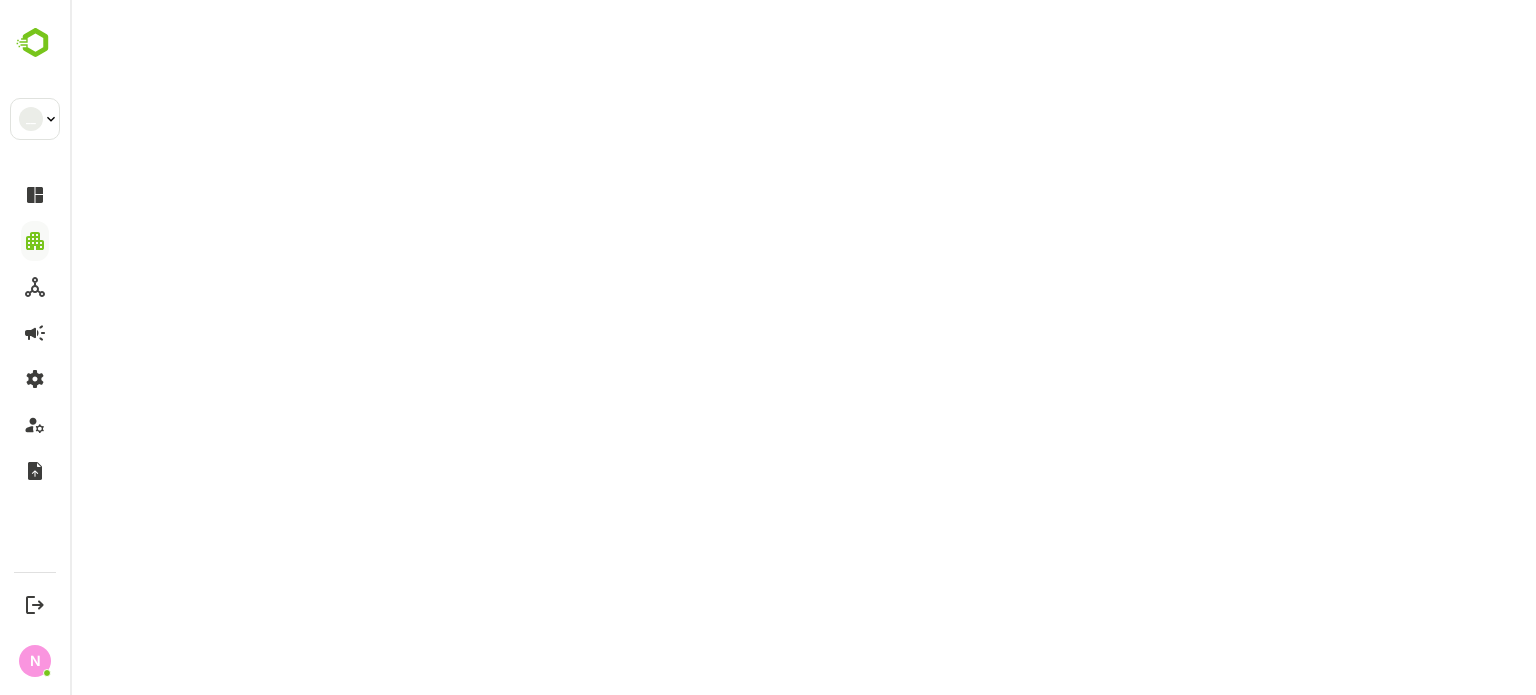 scroll, scrollTop: 0, scrollLeft: 0, axis: both 